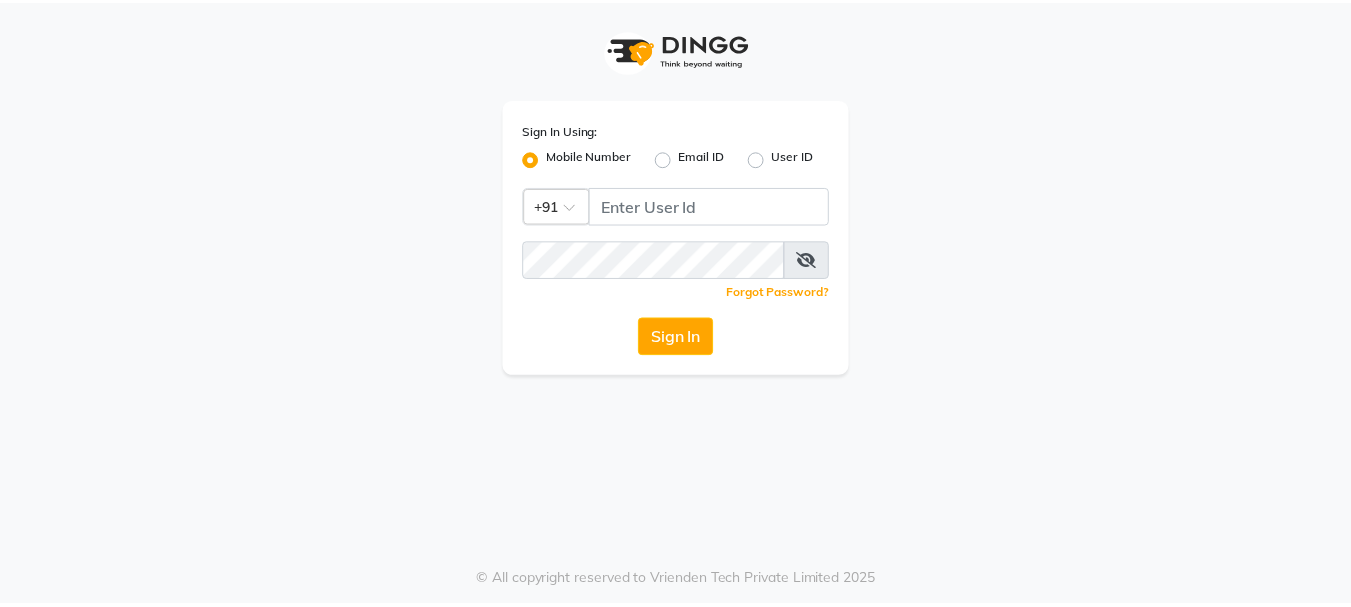 scroll, scrollTop: 0, scrollLeft: 0, axis: both 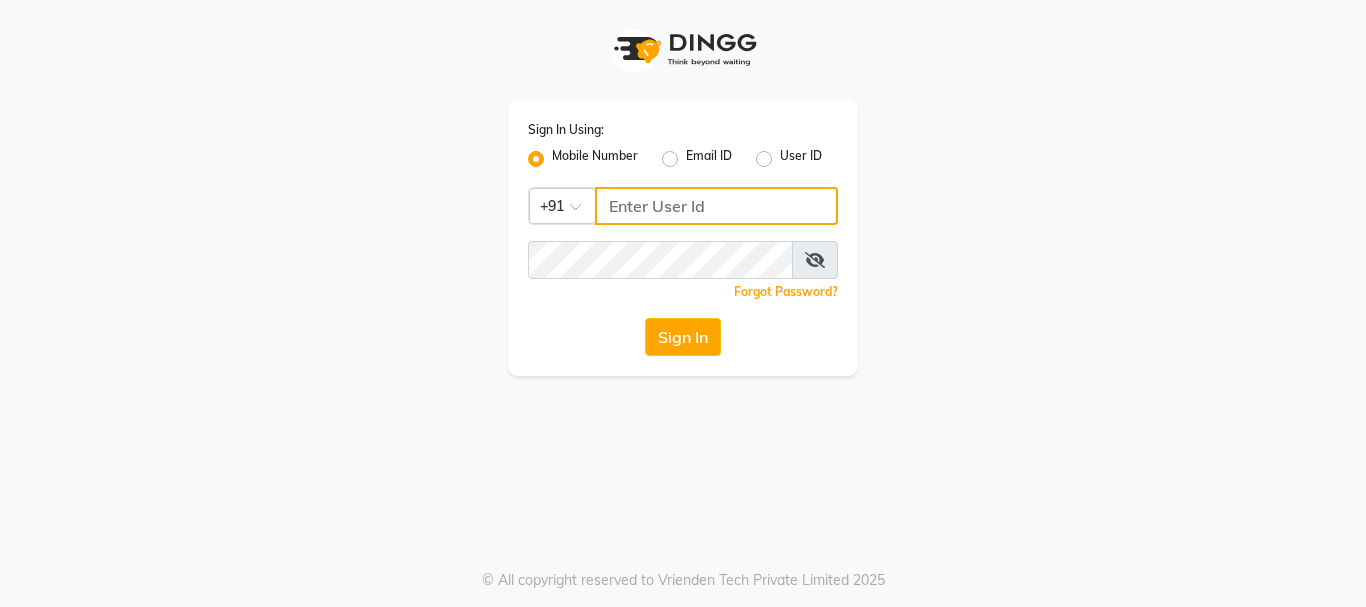 click 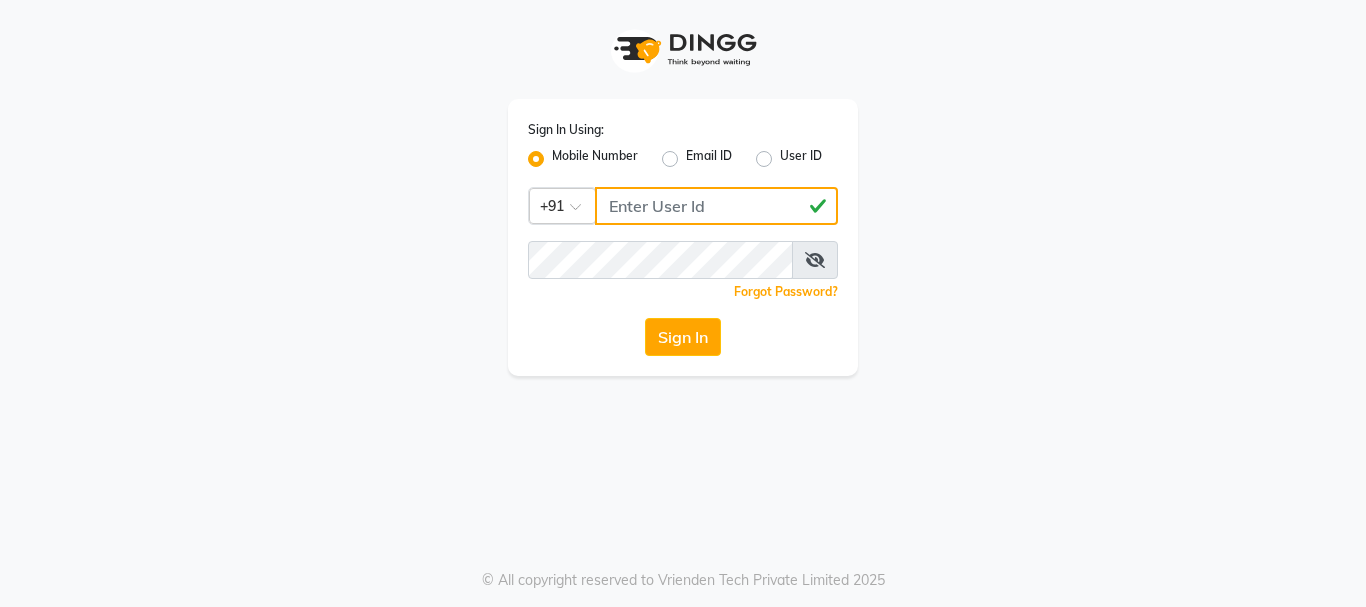drag, startPoint x: 601, startPoint y: 209, endPoint x: 751, endPoint y: 202, distance: 150.16324 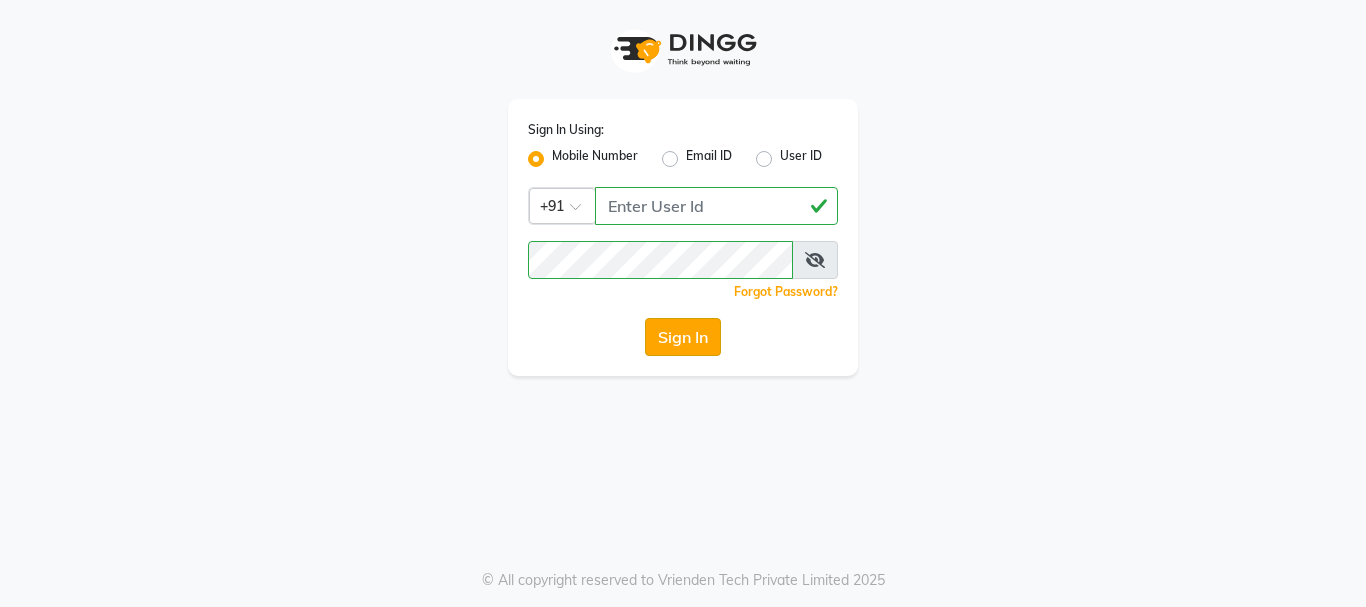 click on "Sign In" 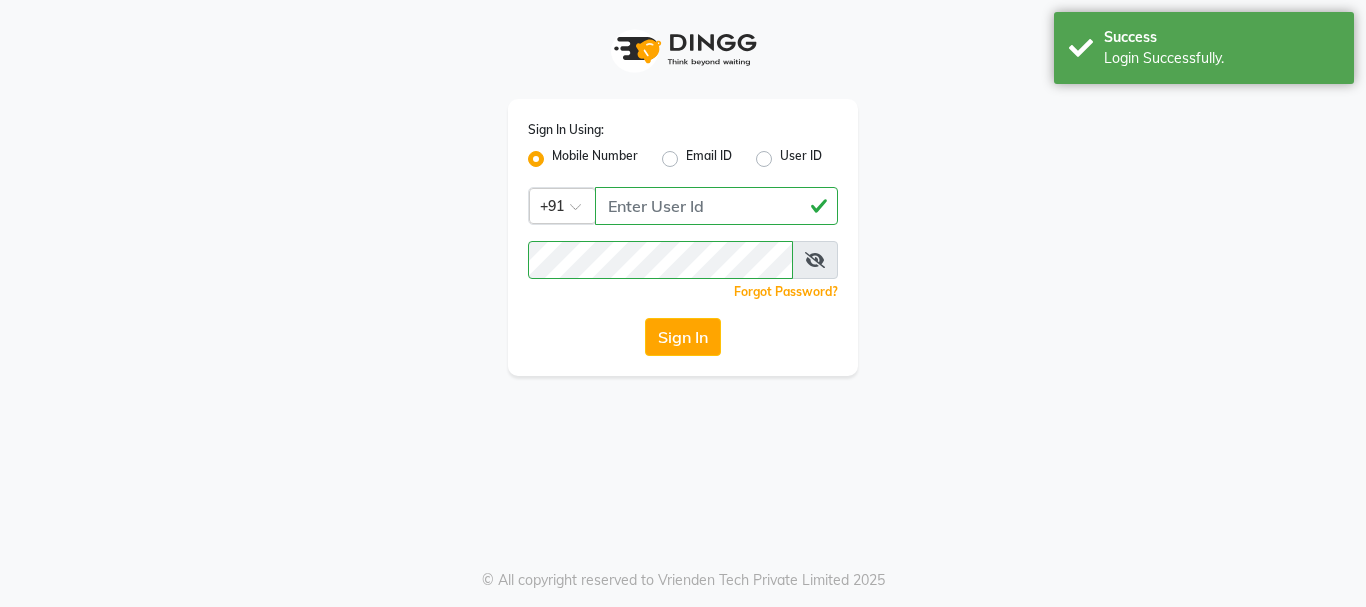 select on "service" 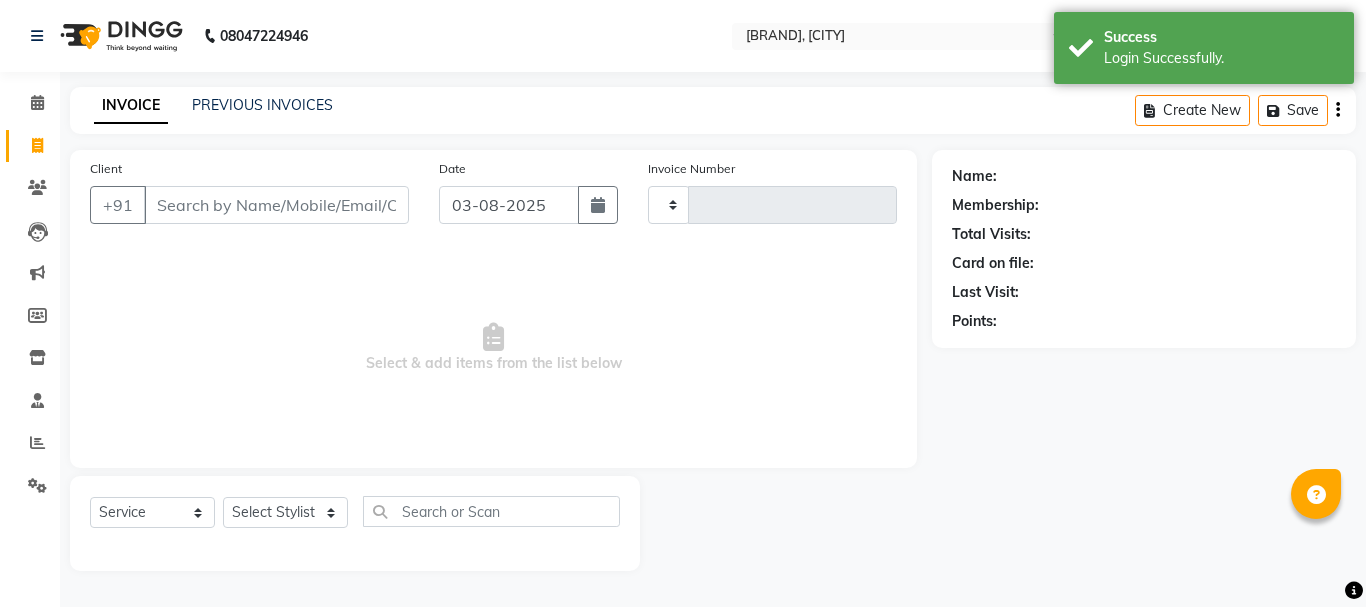 select on "en" 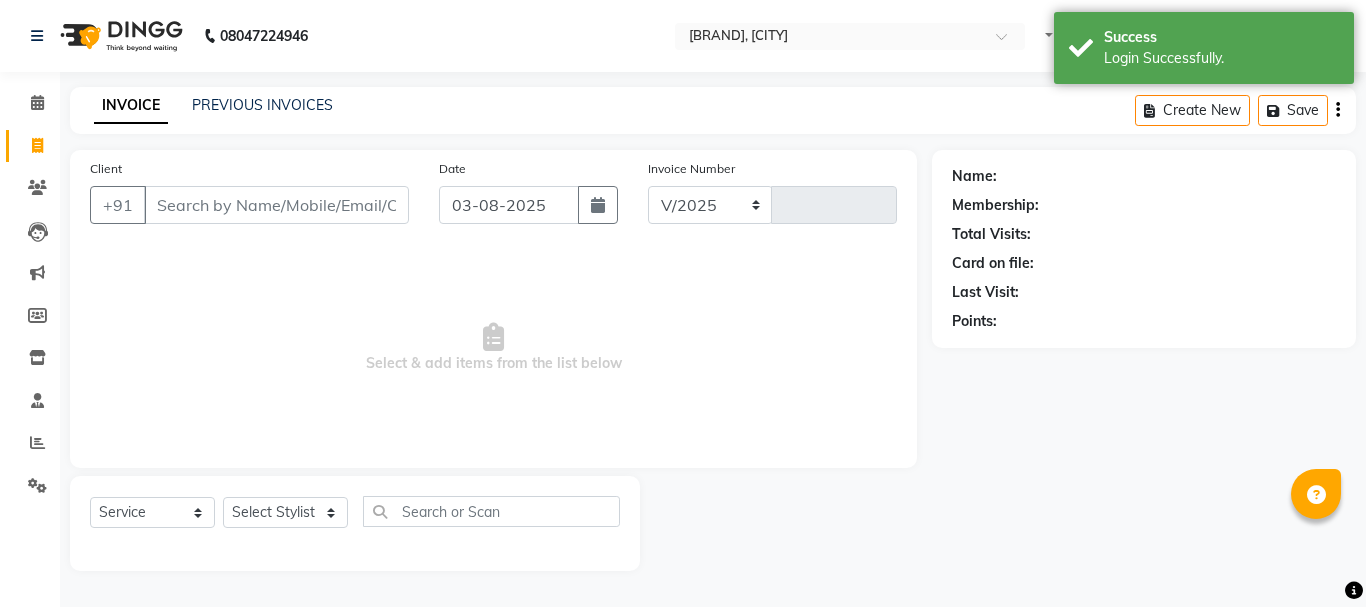 select on "6352" 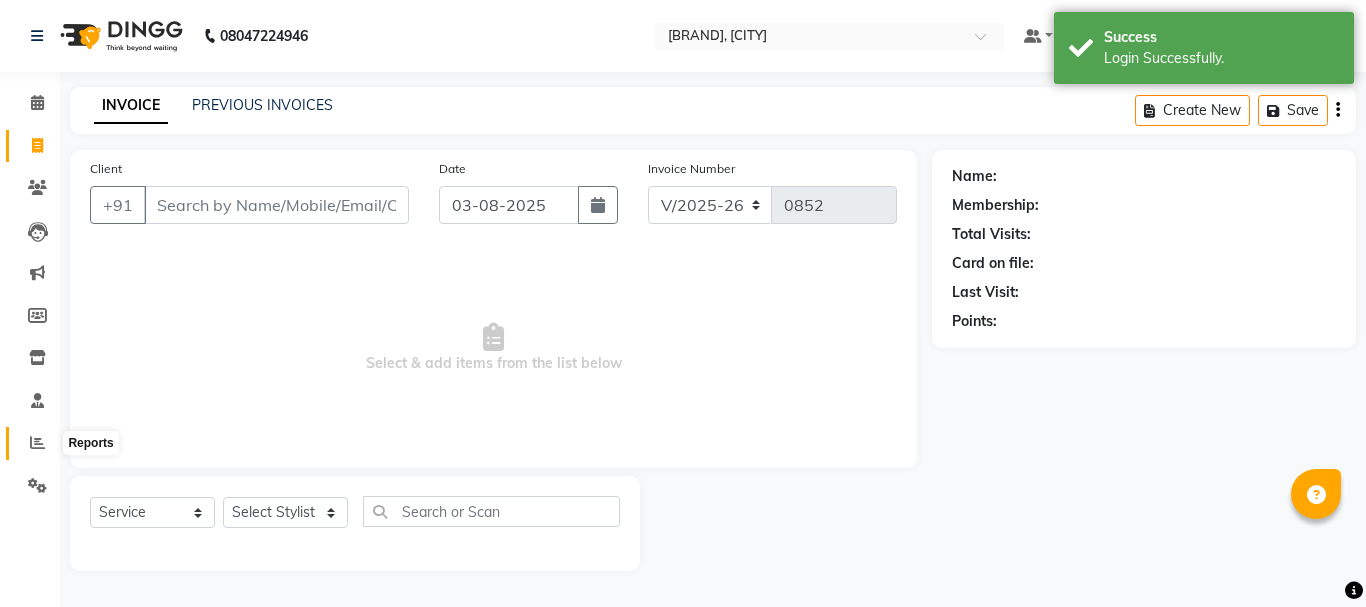 click 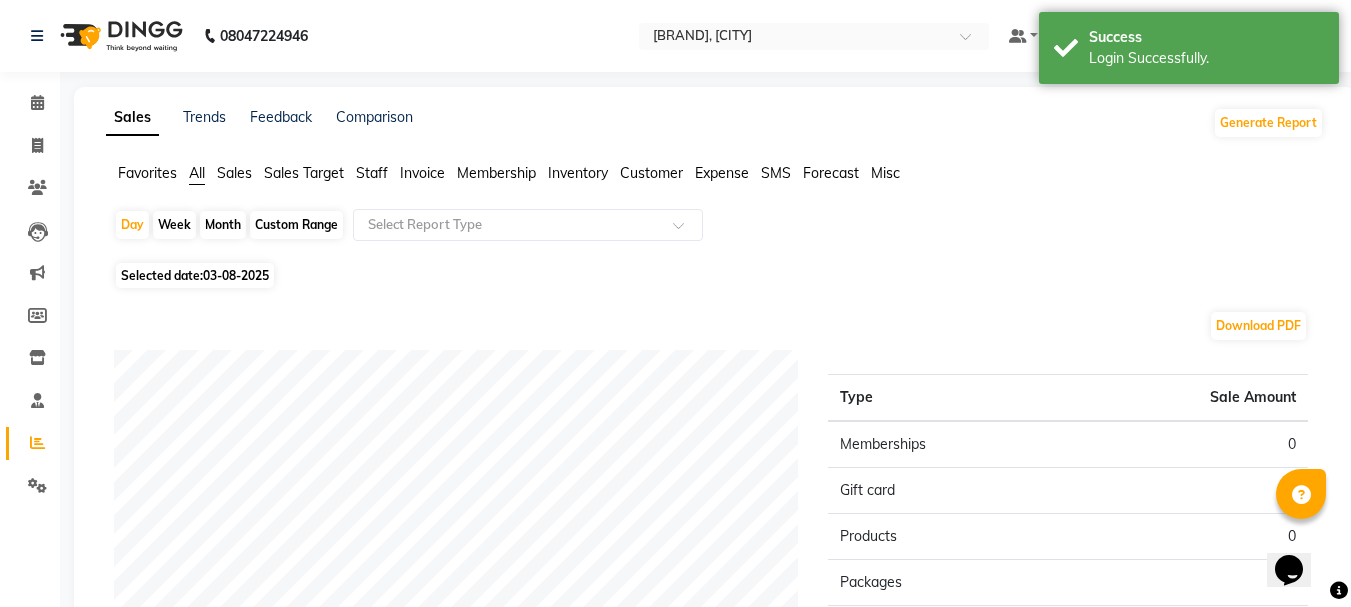 scroll, scrollTop: 0, scrollLeft: 0, axis: both 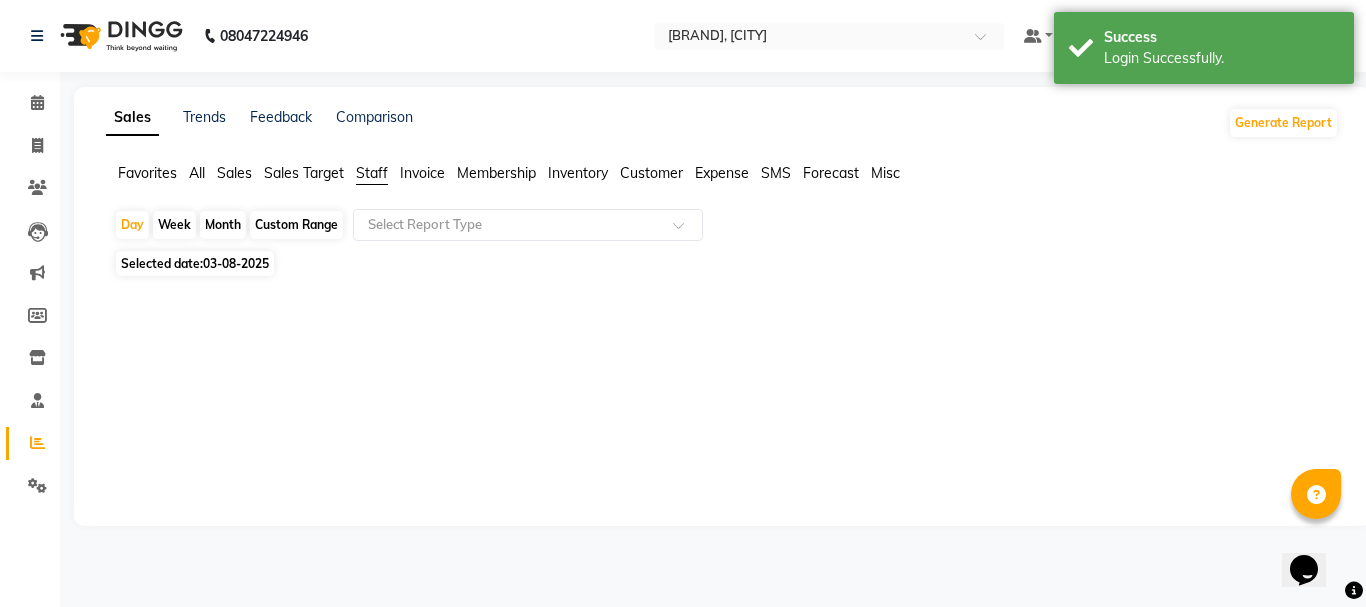 click on "Month" 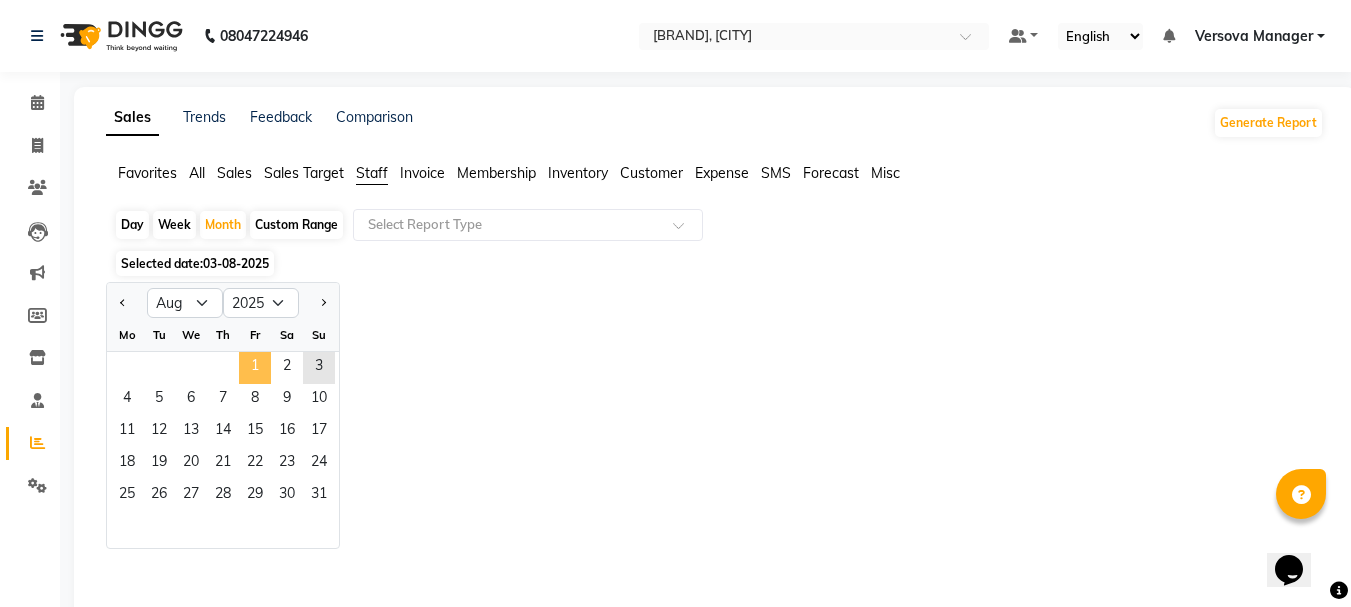 click on "1" 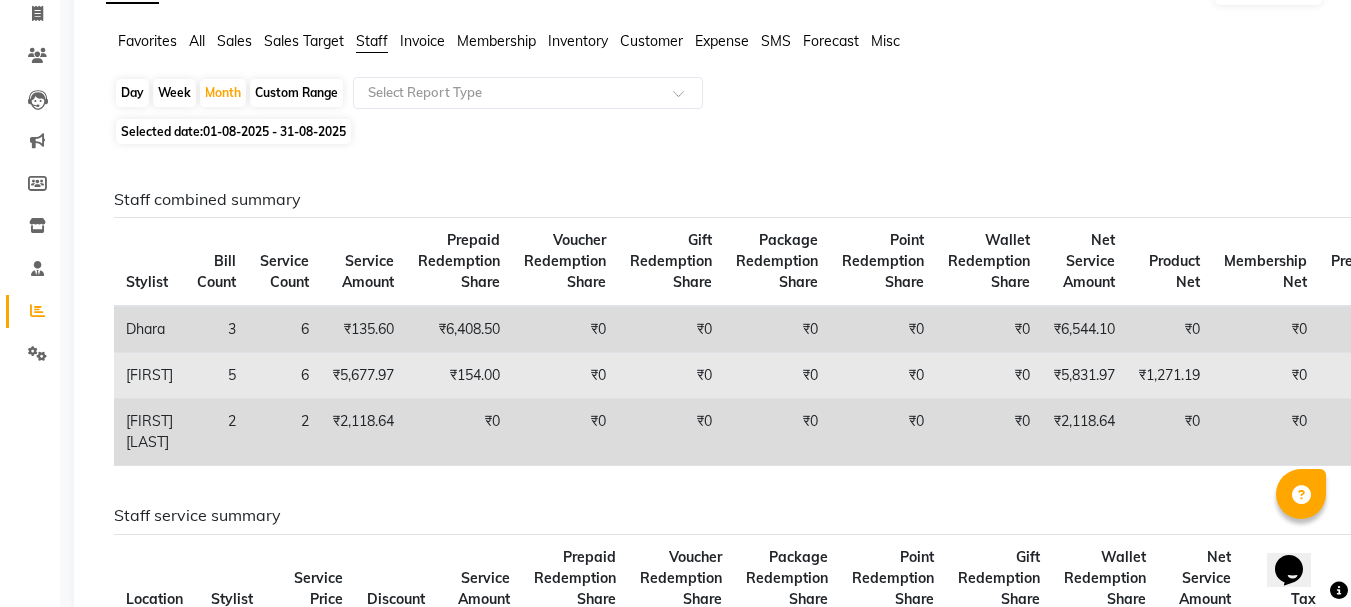 scroll, scrollTop: 100, scrollLeft: 0, axis: vertical 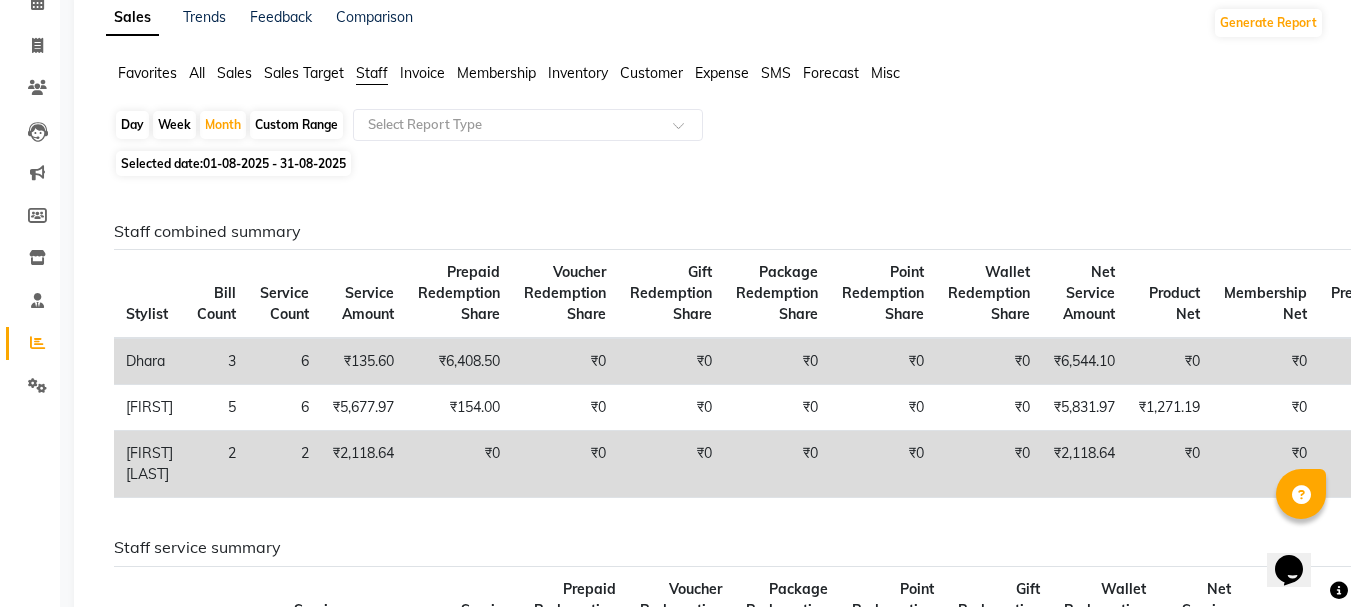 click on "Day" 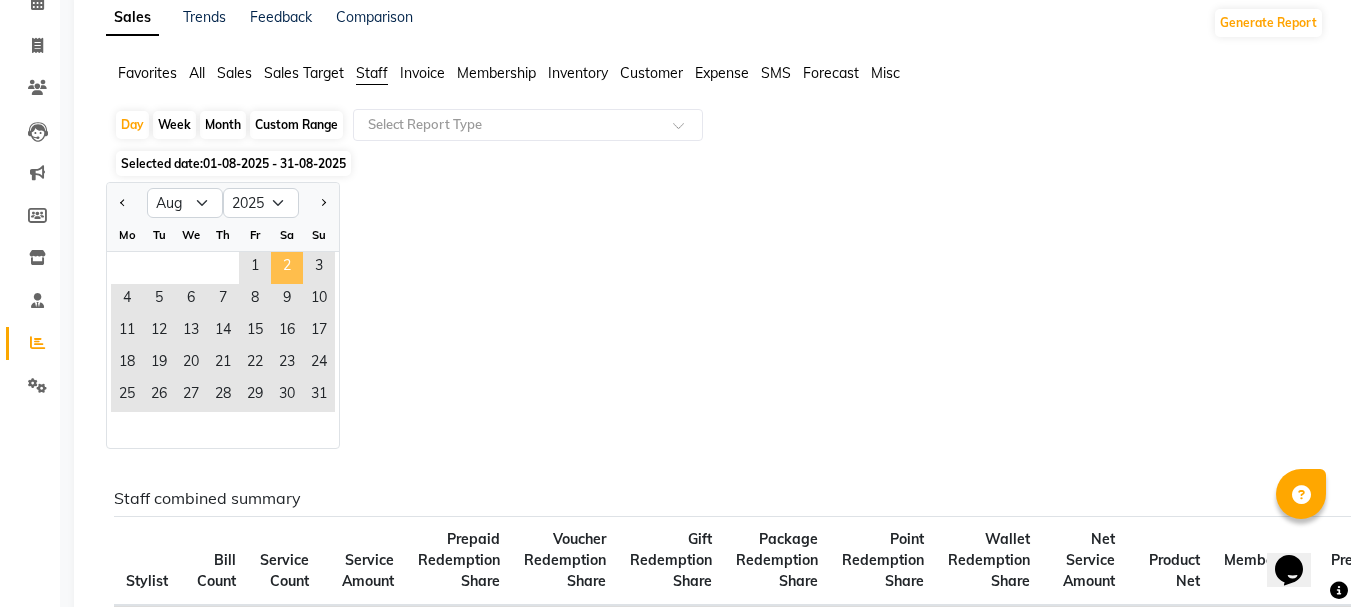 click on "2" 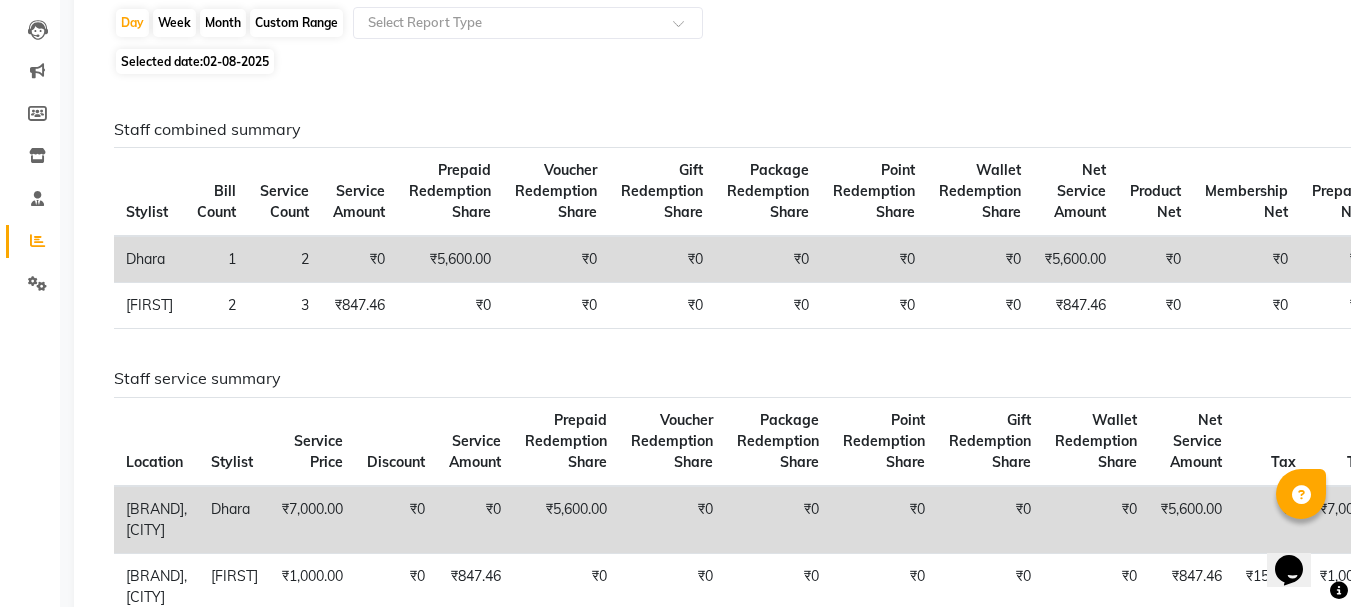 scroll, scrollTop: 200, scrollLeft: 0, axis: vertical 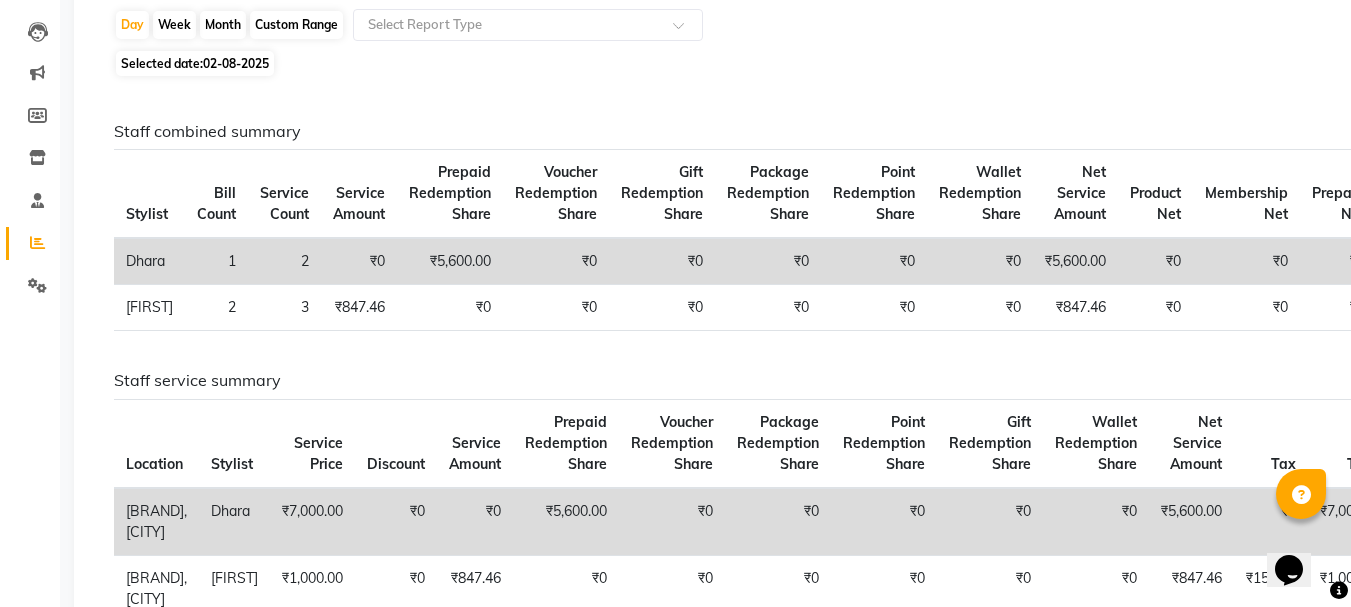 select on "service" 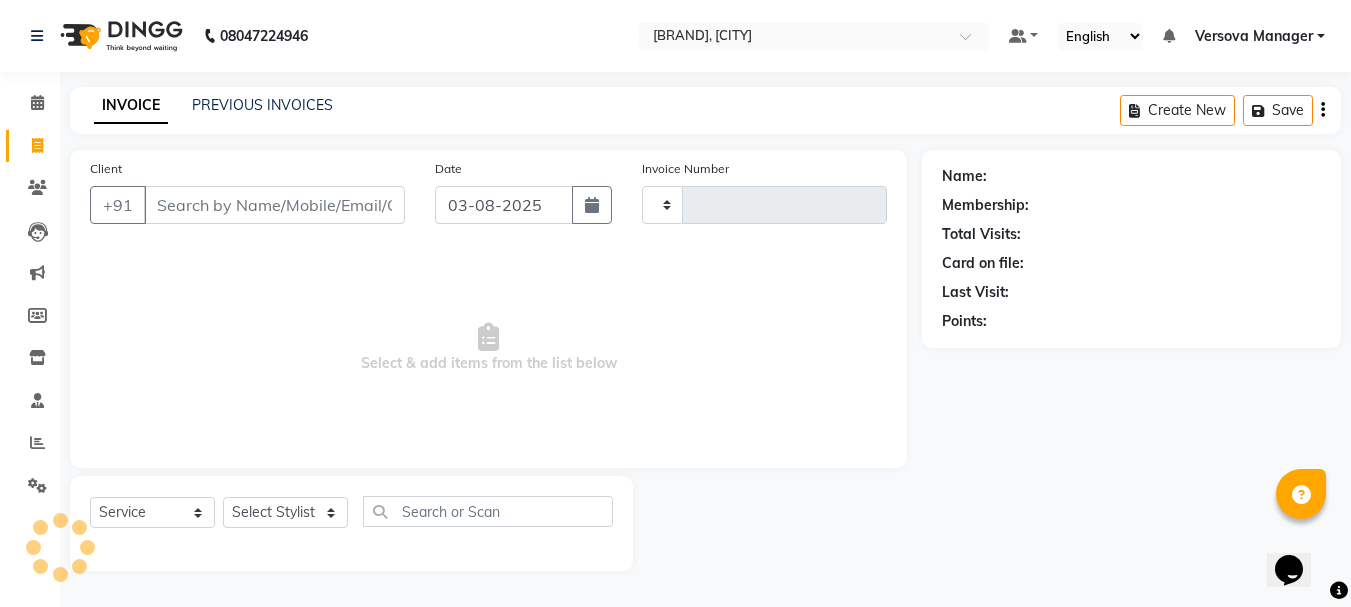 scroll, scrollTop: 0, scrollLeft: 0, axis: both 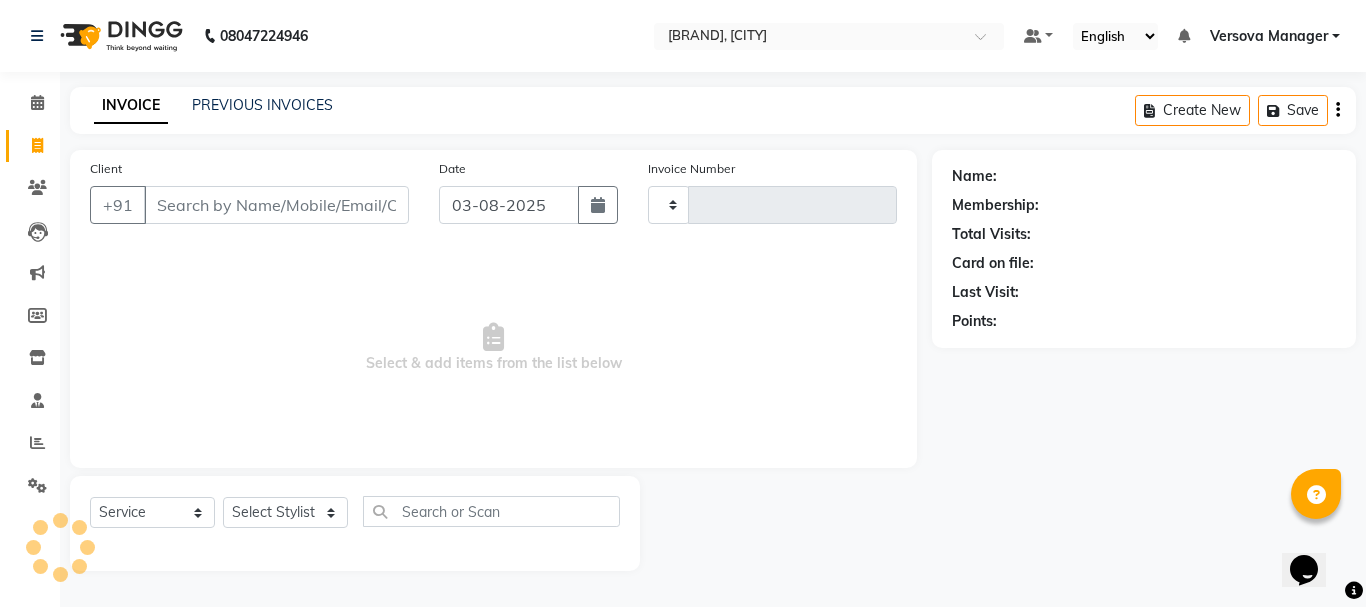 type on "0852" 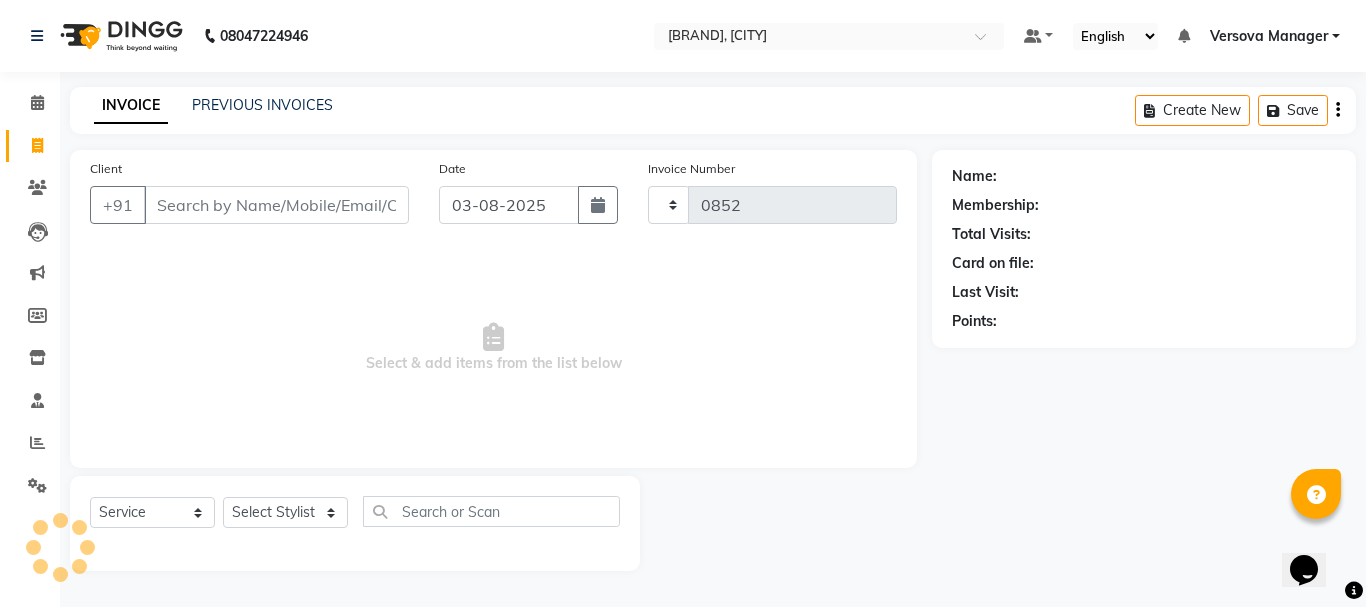 select on "6352" 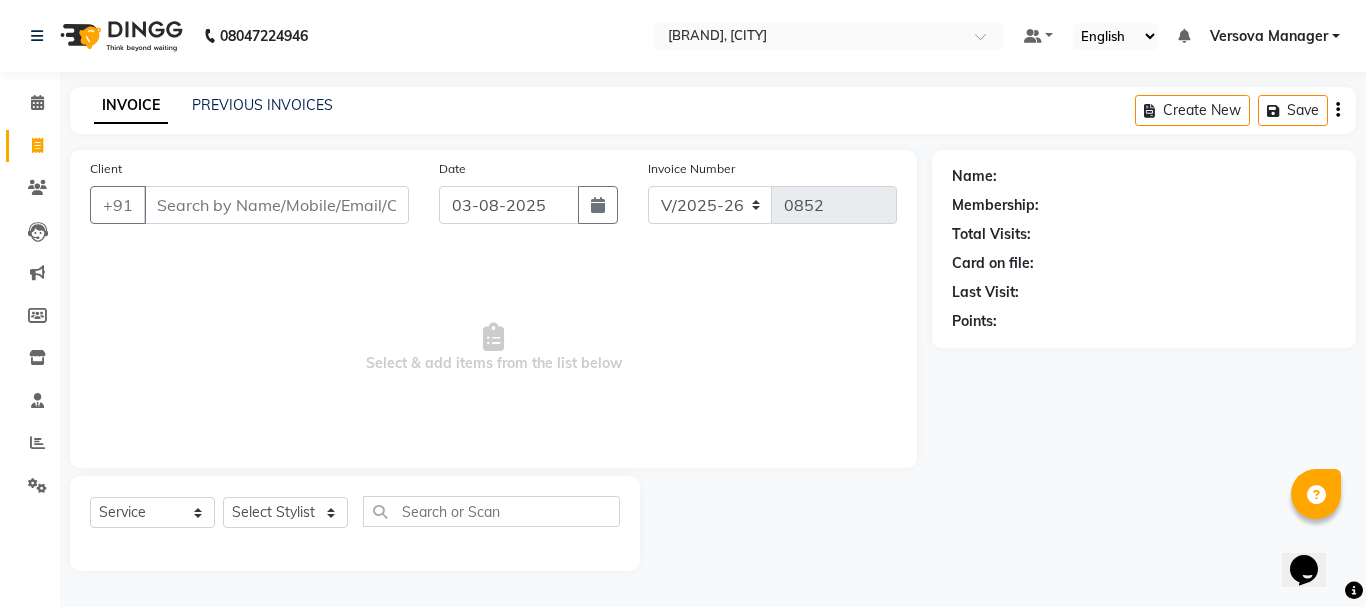 click on "INVOICE PREVIOUS INVOICES" 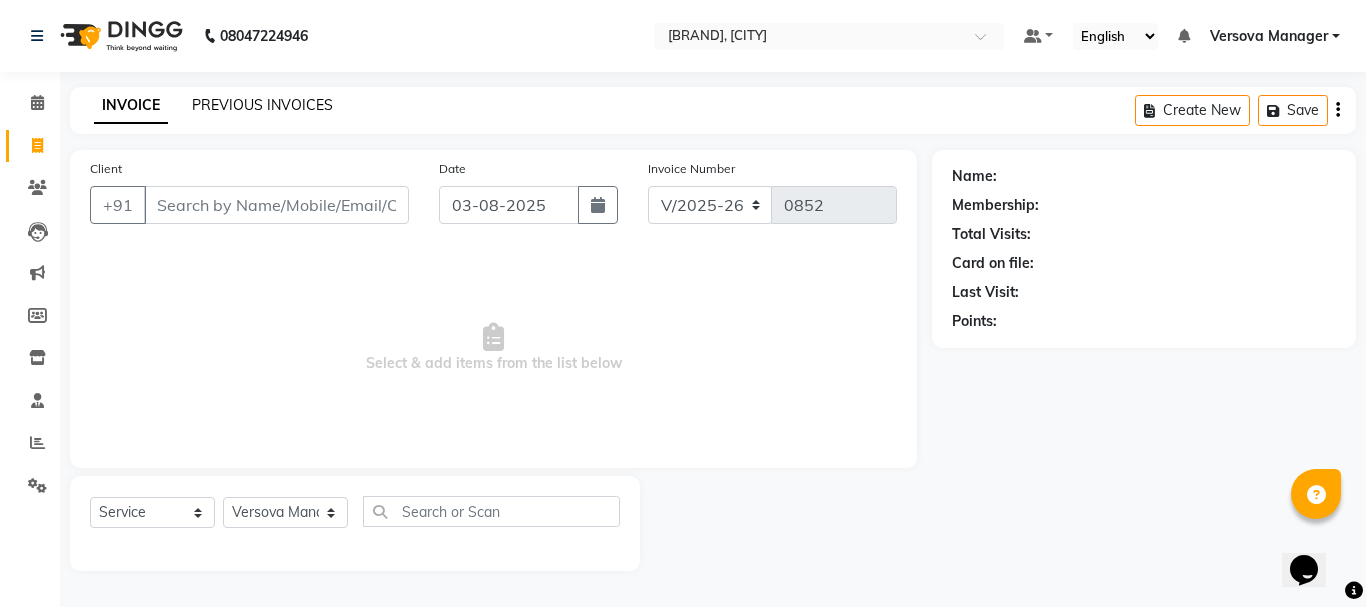 click on "PREVIOUS INVOICES" 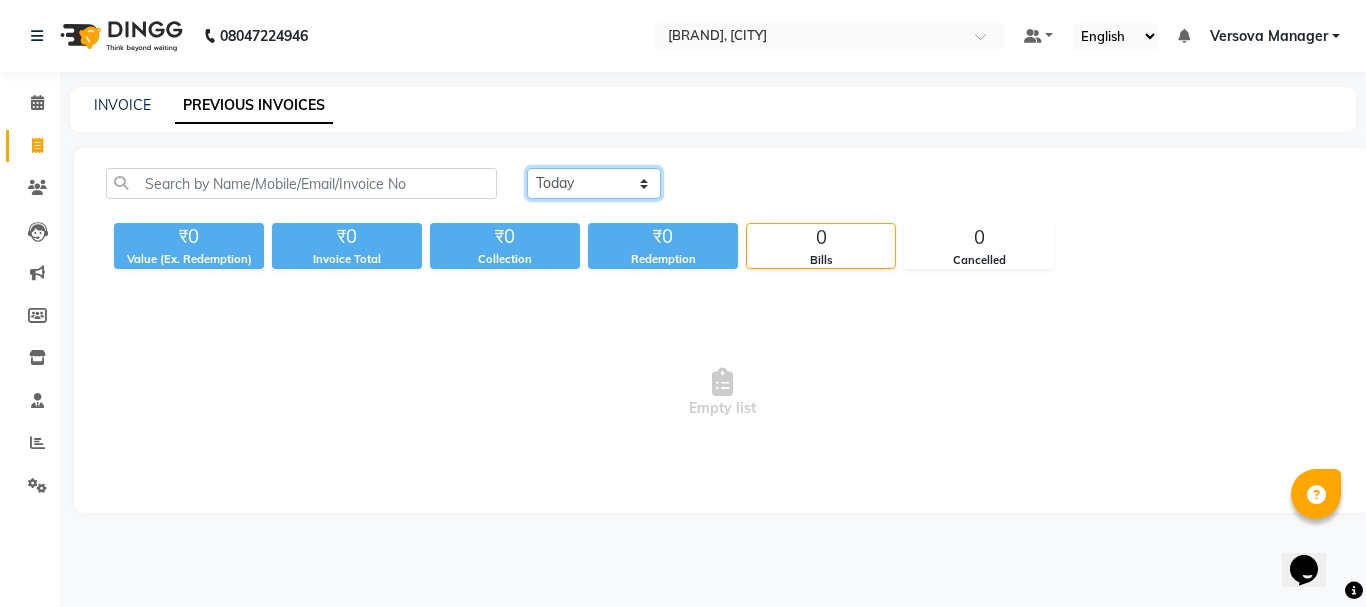 click on "Today Yesterday Custom Range" 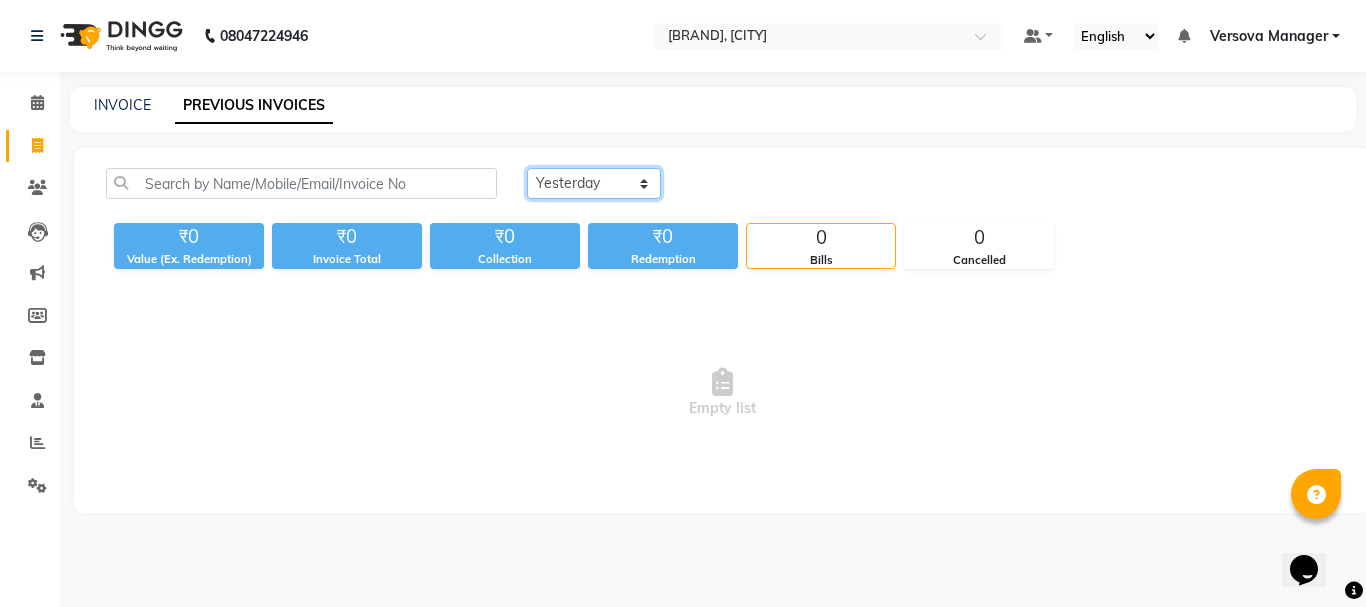 click on "Today Yesterday Custom Range" 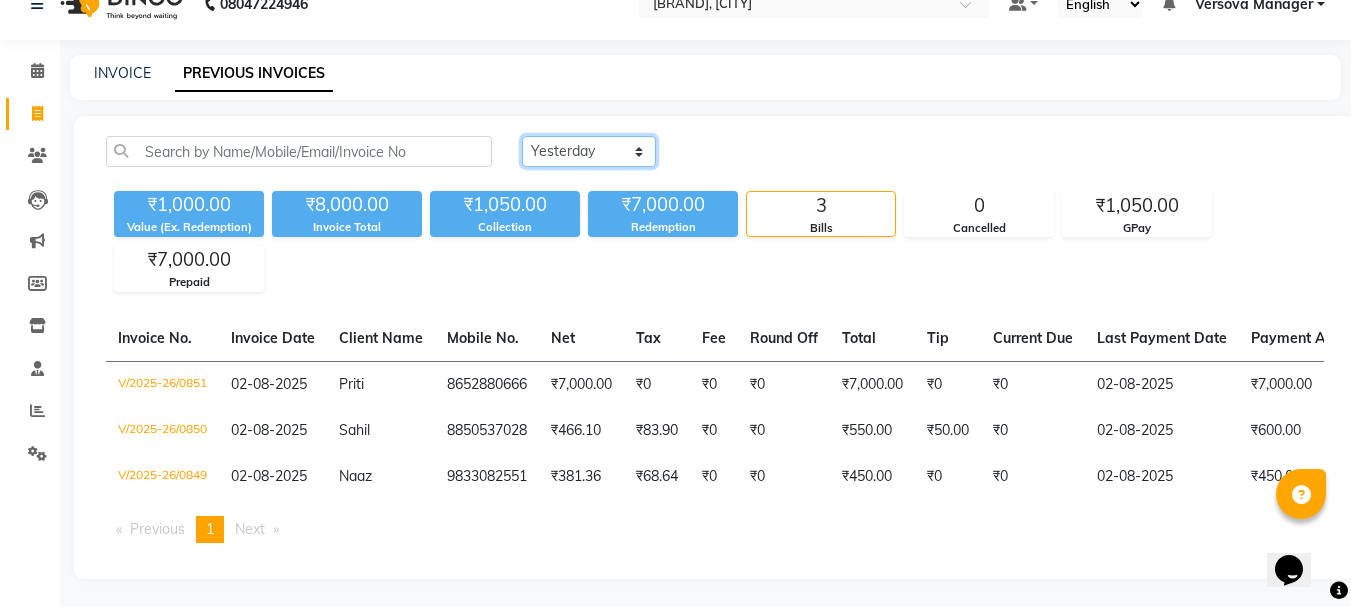 scroll, scrollTop: 49, scrollLeft: 0, axis: vertical 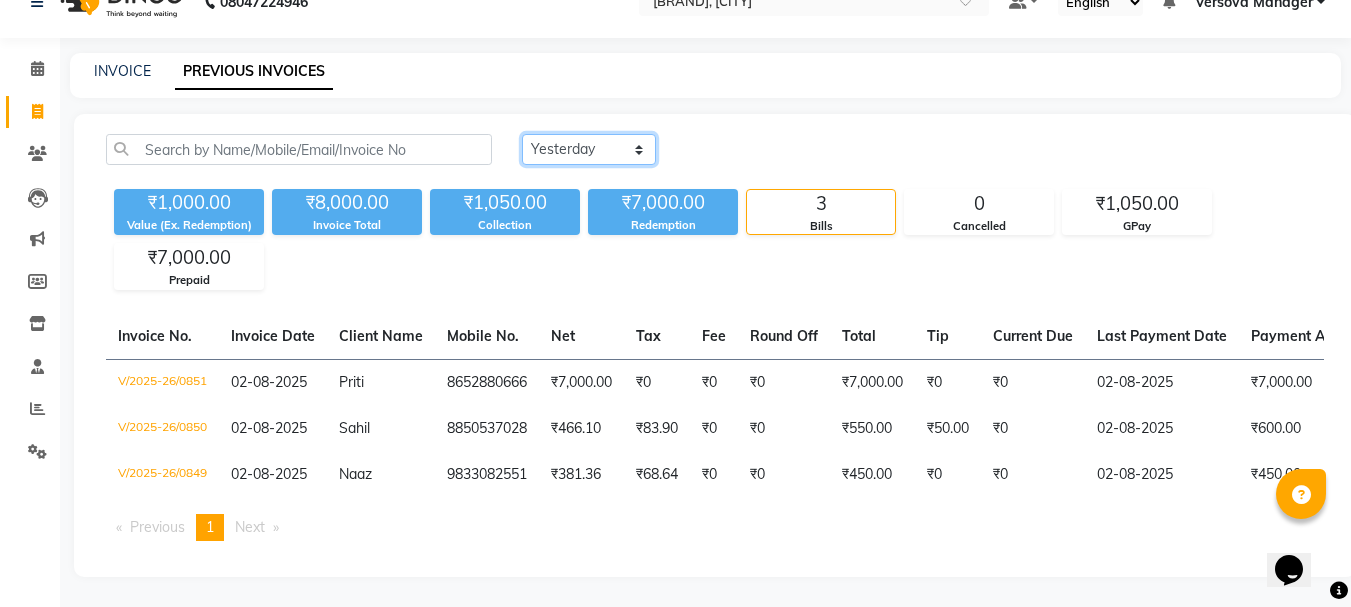 click on "Today Yesterday Custom Range" 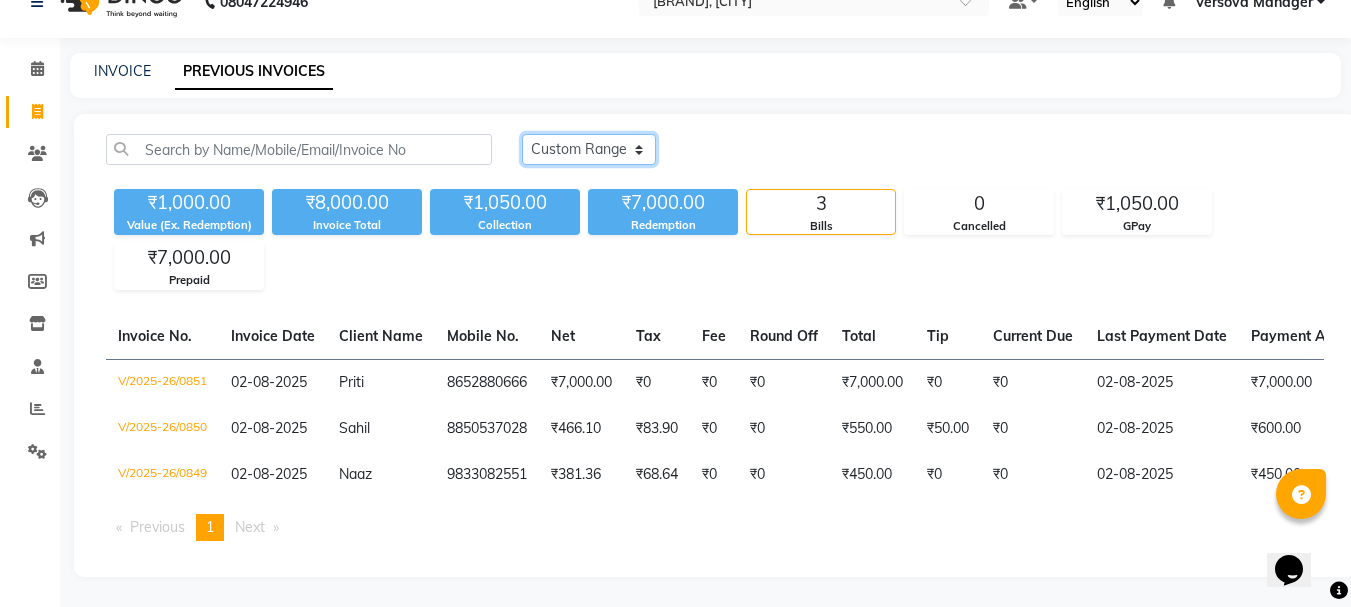 click on "Today Yesterday Custom Range" 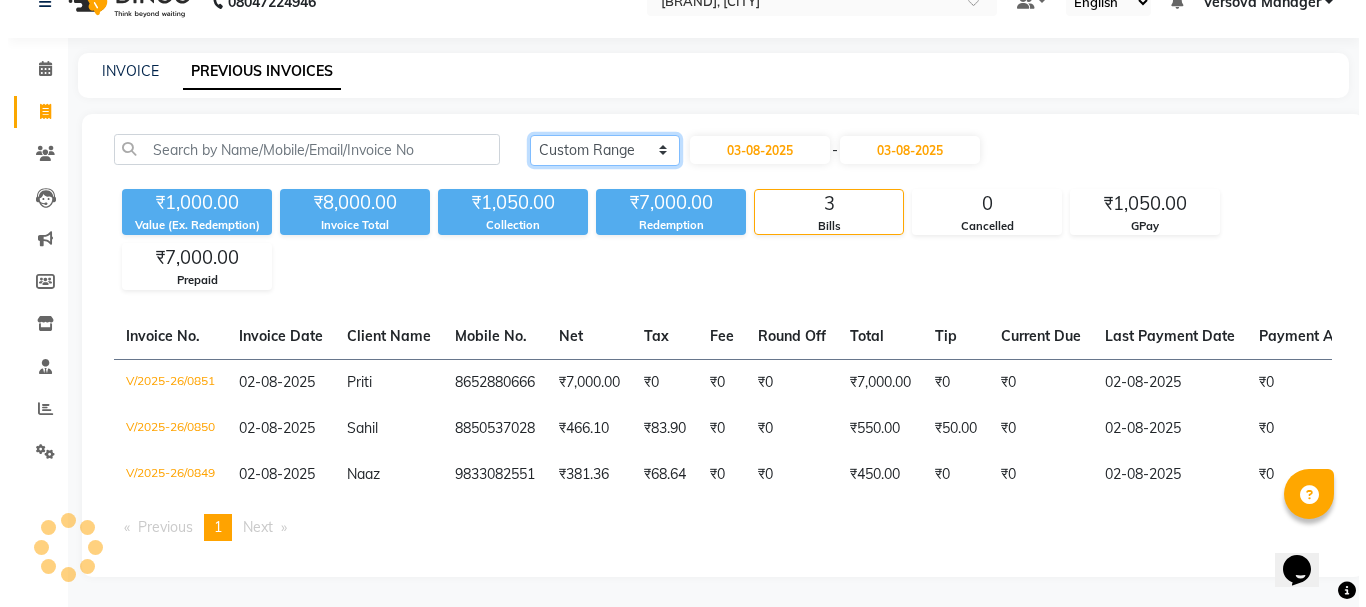 scroll, scrollTop: 0, scrollLeft: 0, axis: both 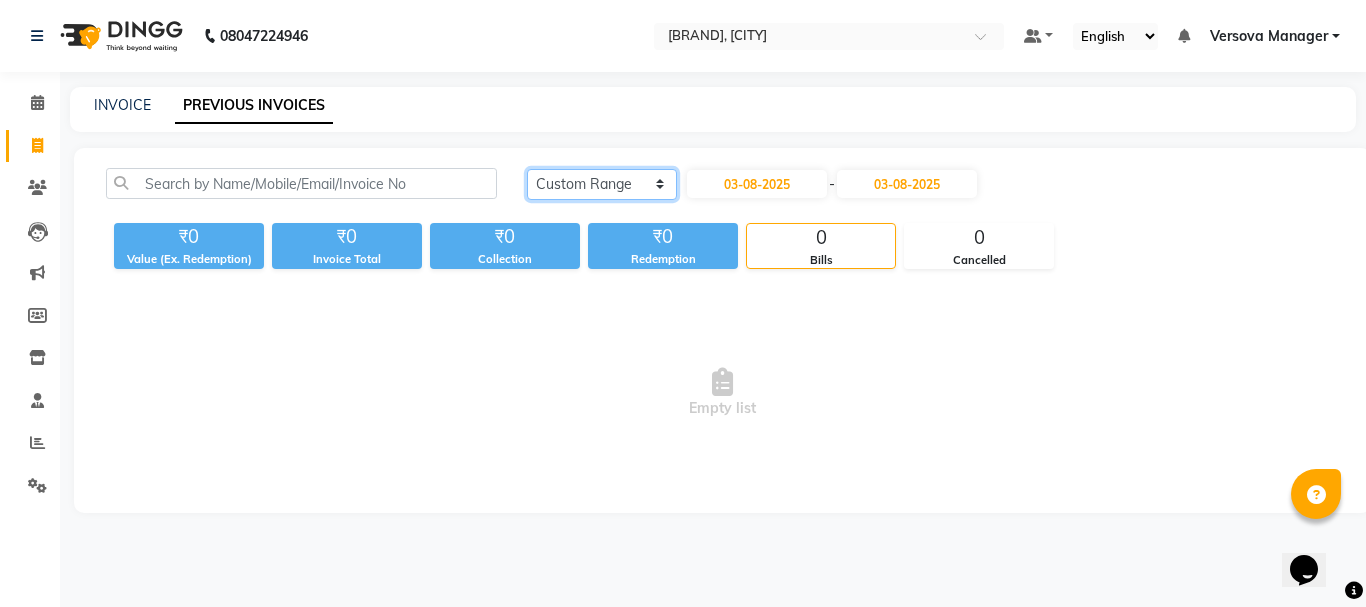 click on "Today Yesterday Custom Range" 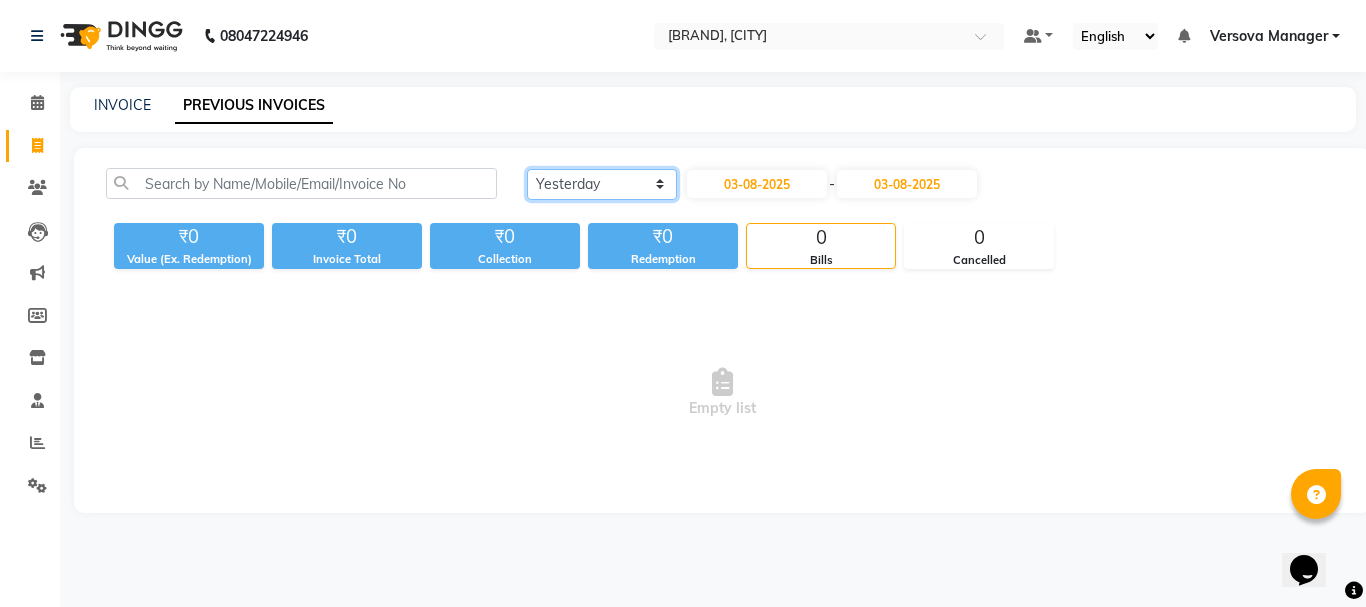 click on "Today Yesterday Custom Range" 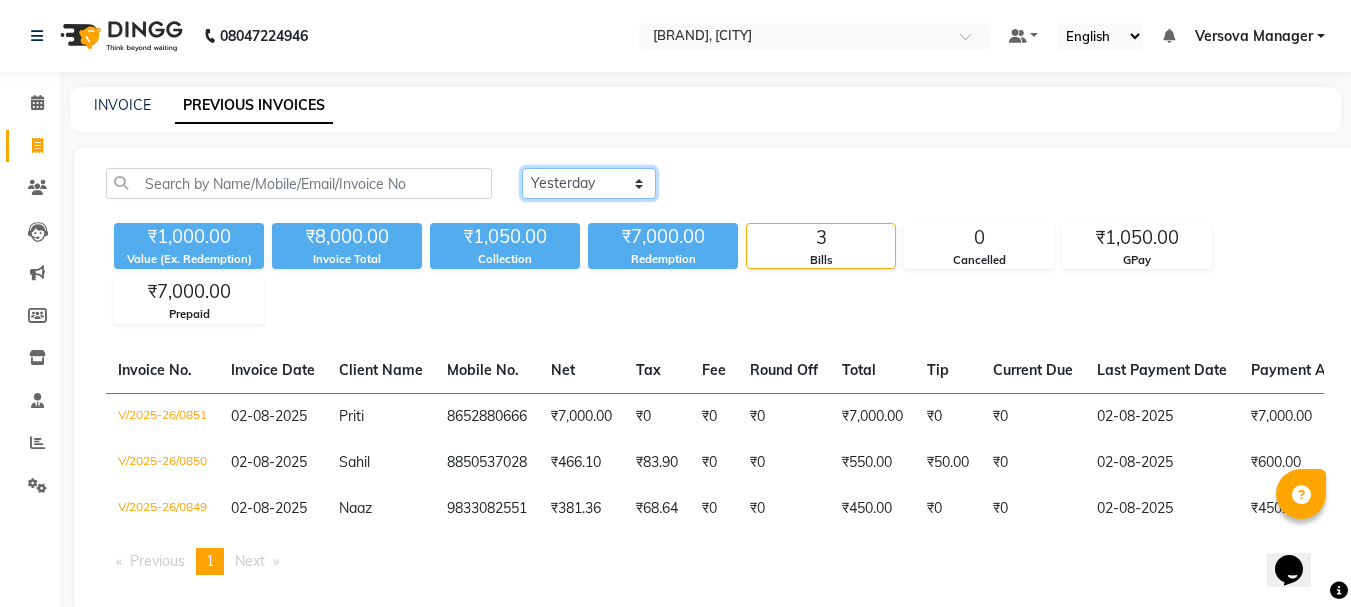 click on "Today Yesterday Custom Range" 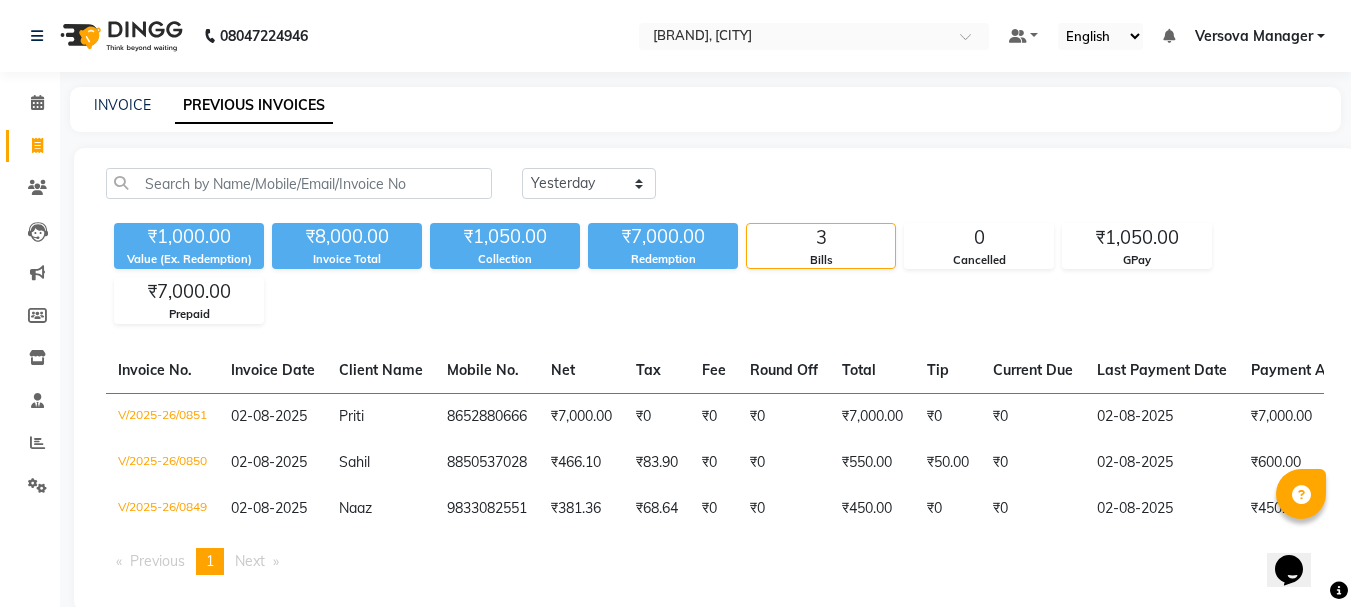 click on "Next  page" at bounding box center (250, 561) 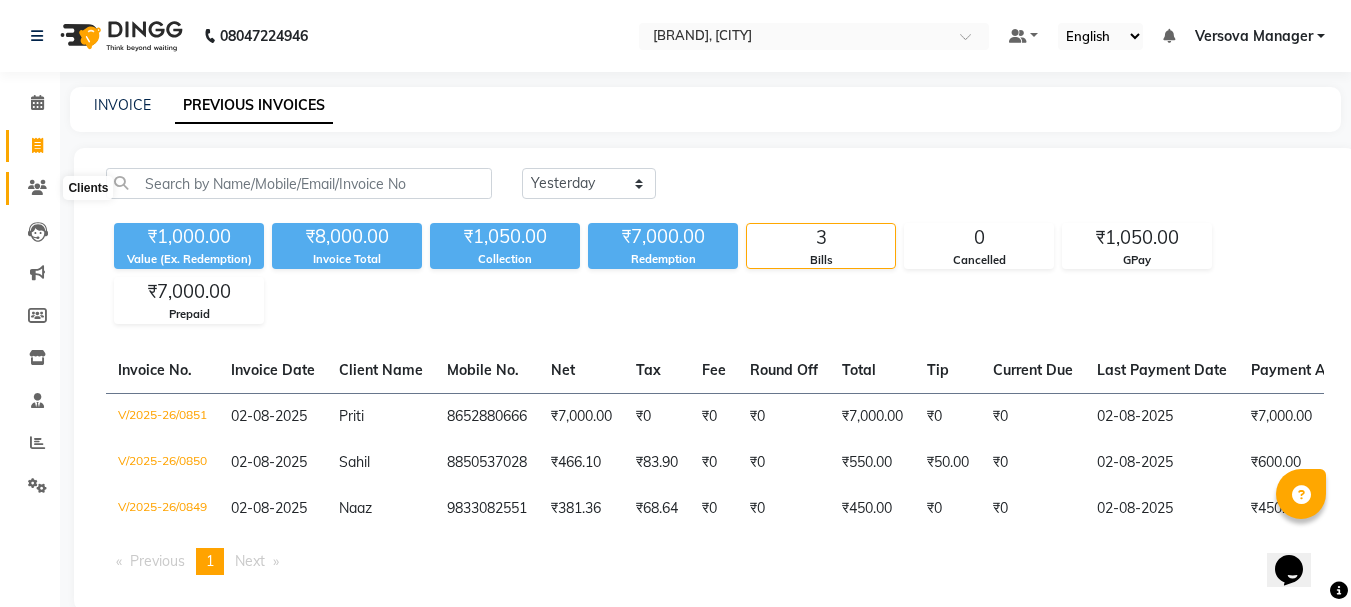 click 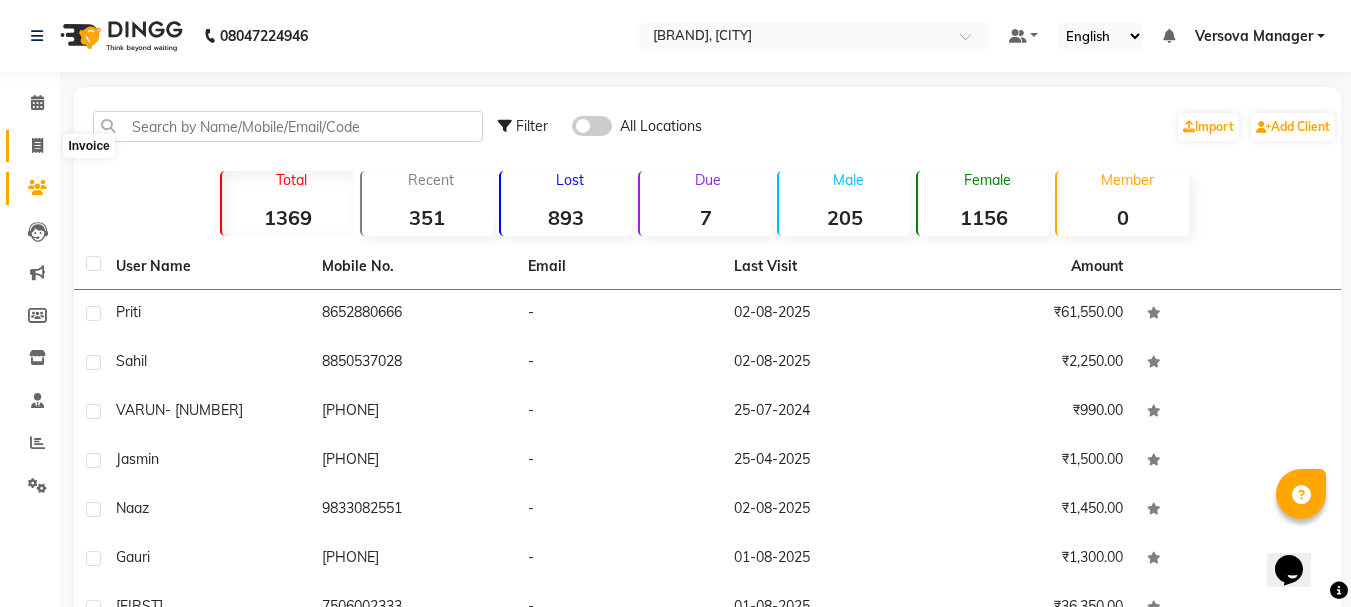 click 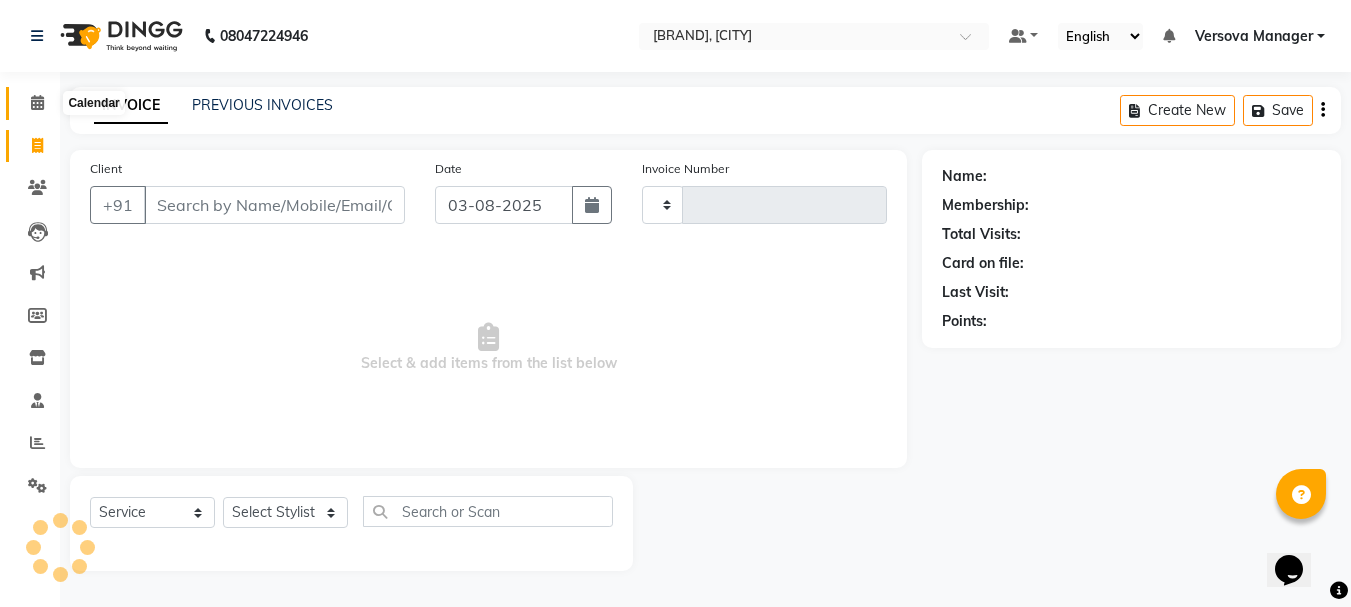 click 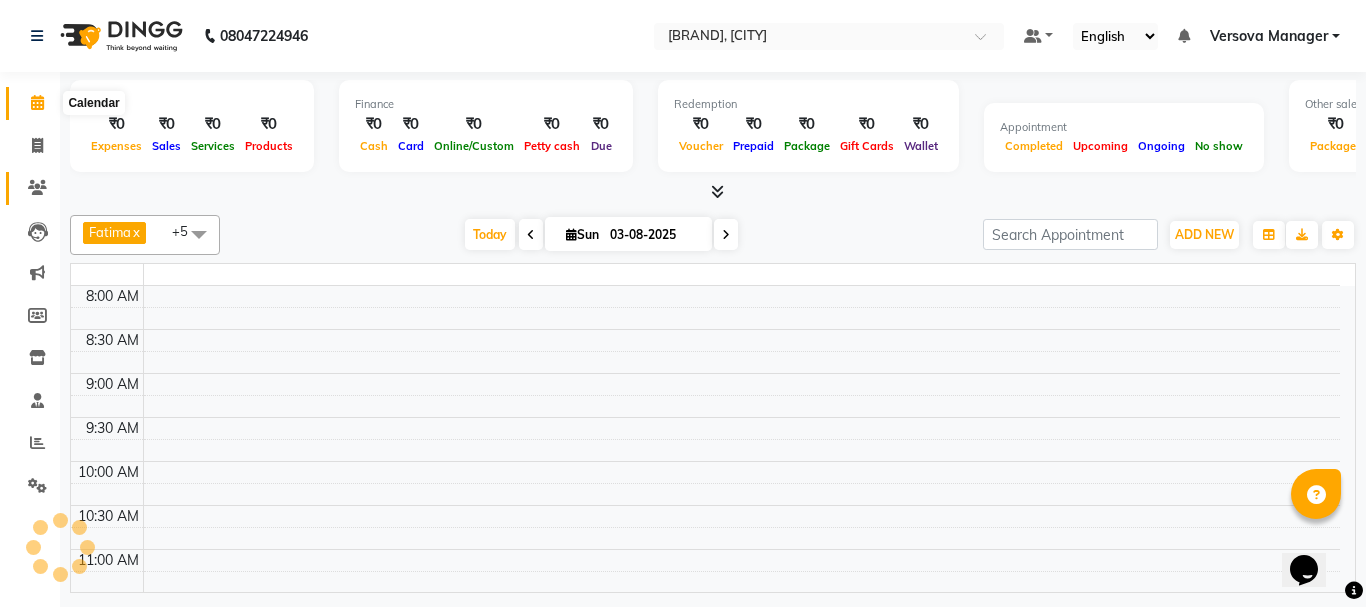 click 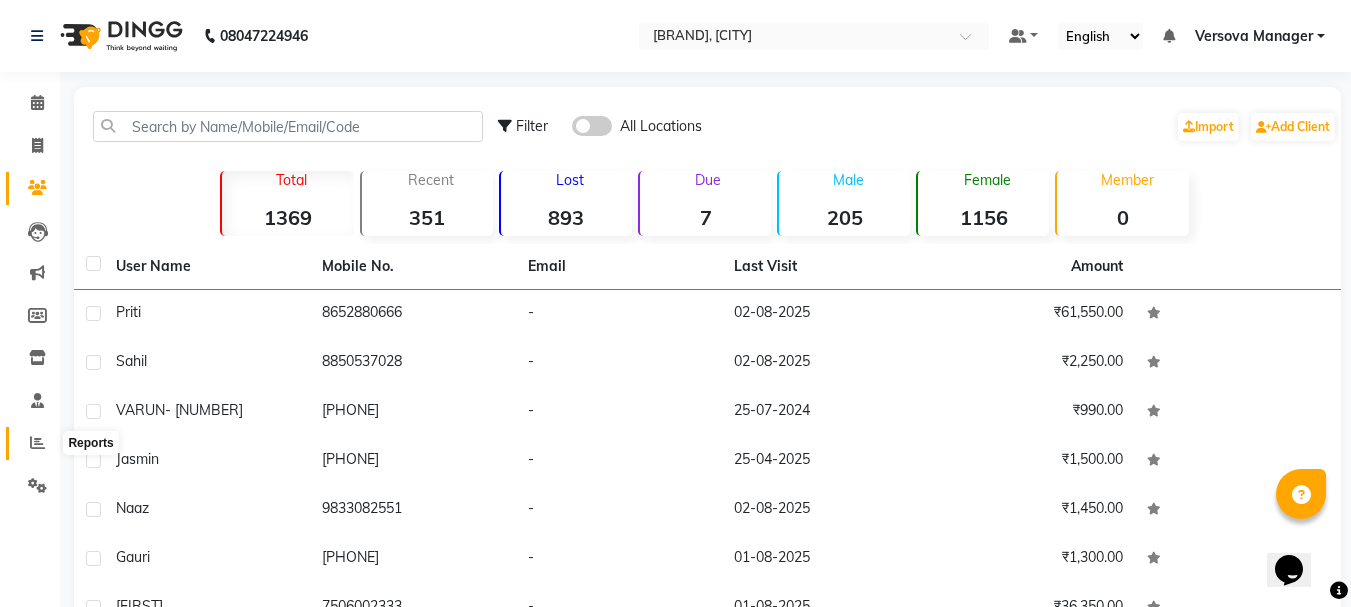 click 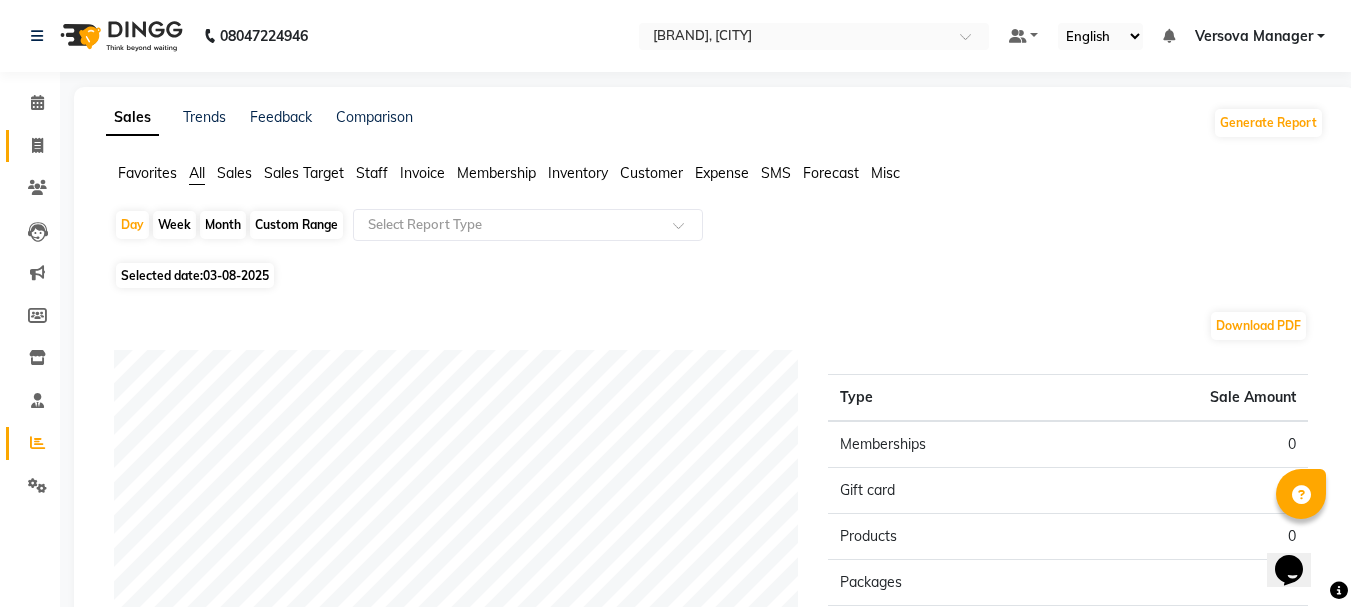 click on "Invoice" 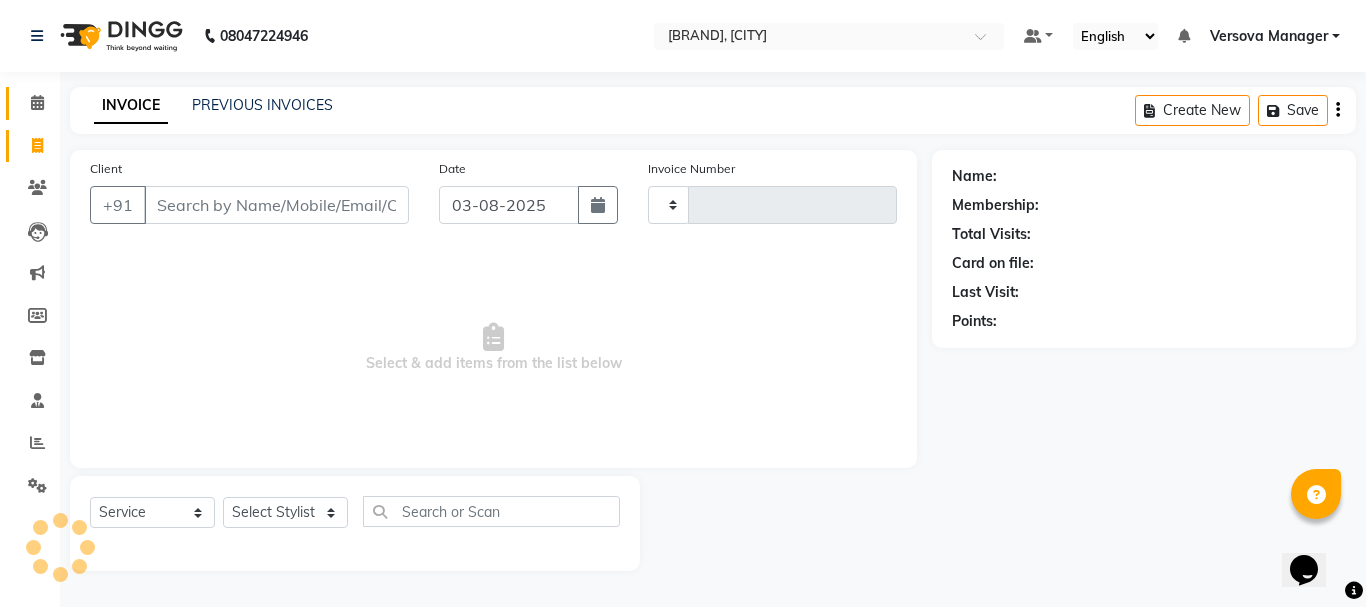 type on "0852" 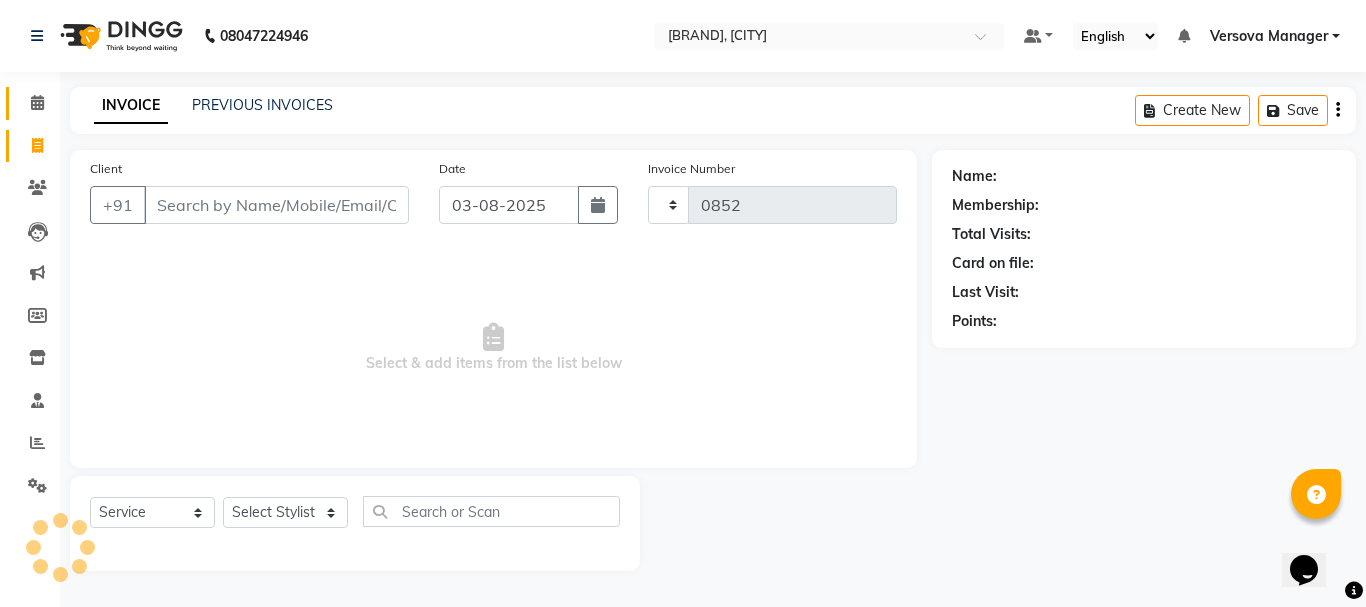 select on "6352" 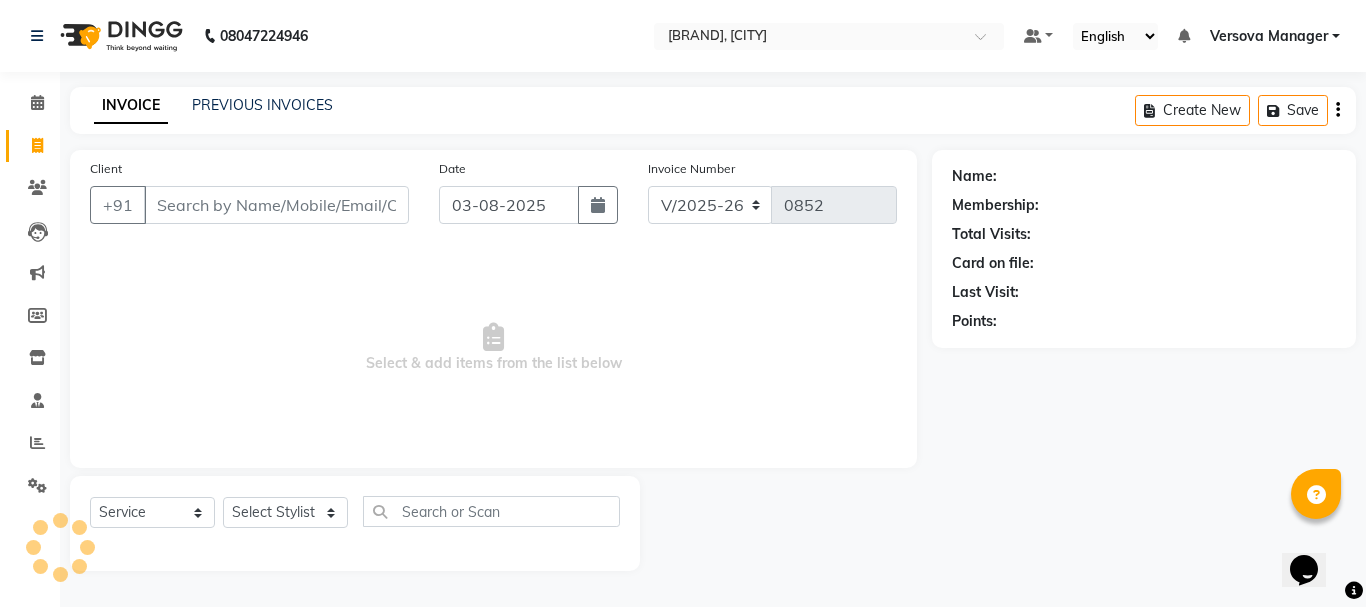 select on "48071" 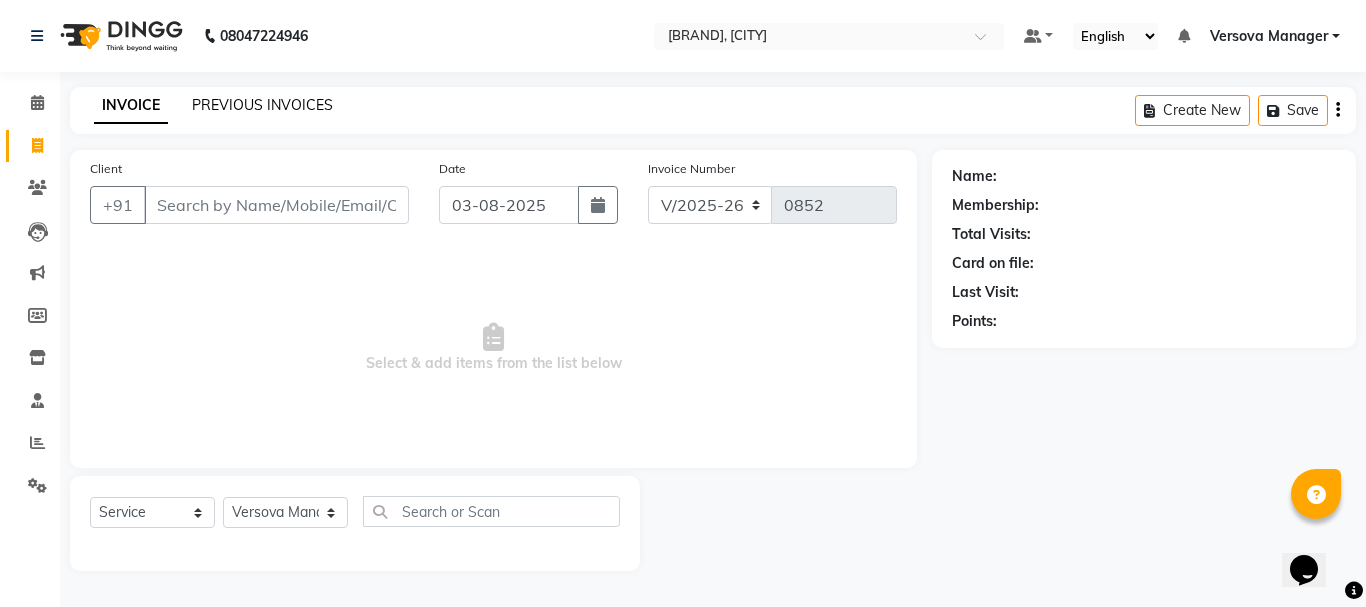 click on "PREVIOUS INVOICES" 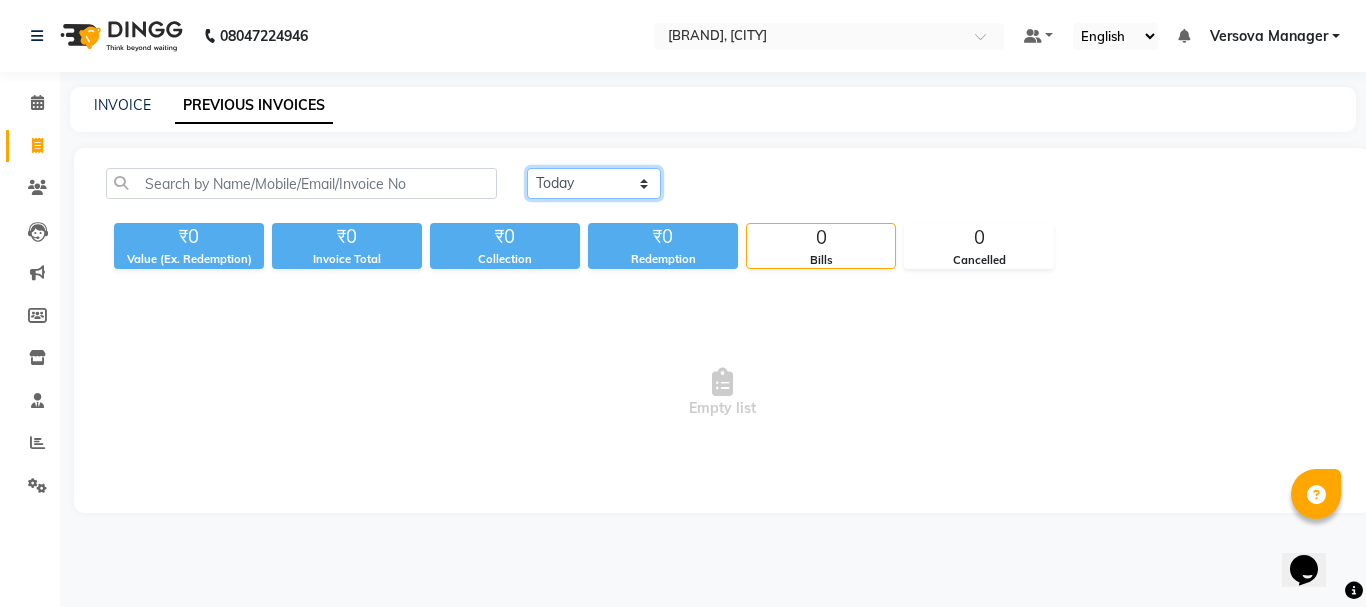 click on "Today Yesterday Custom Range" 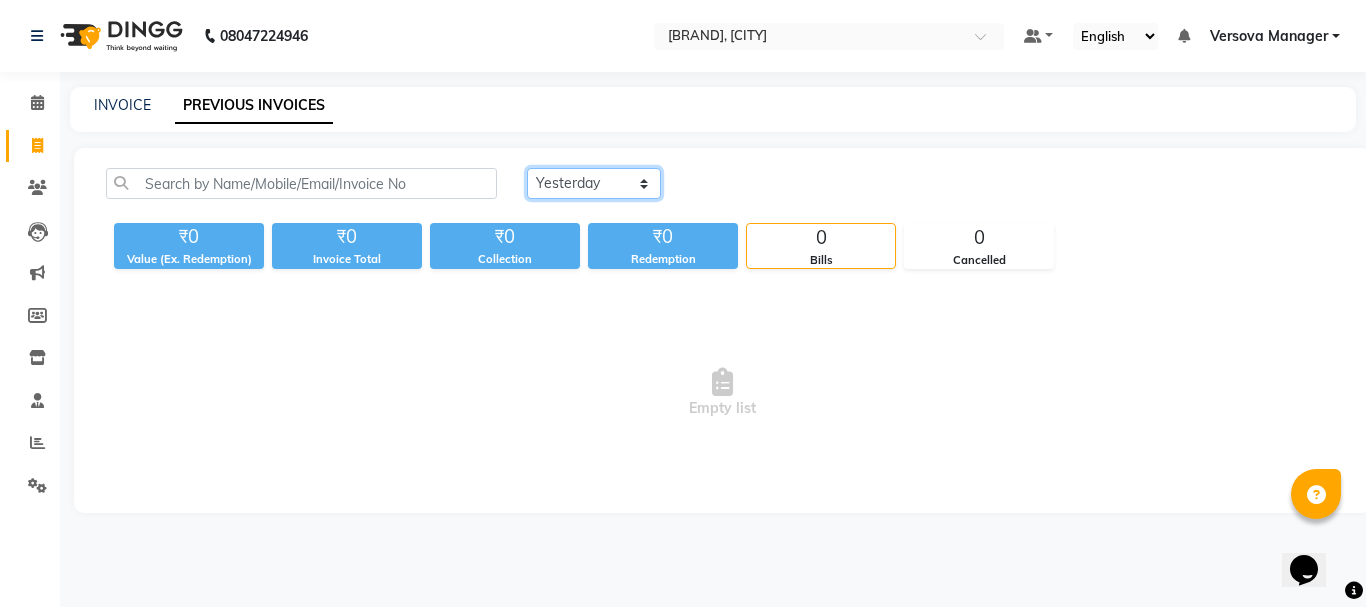 click on "Today Yesterday Custom Range" 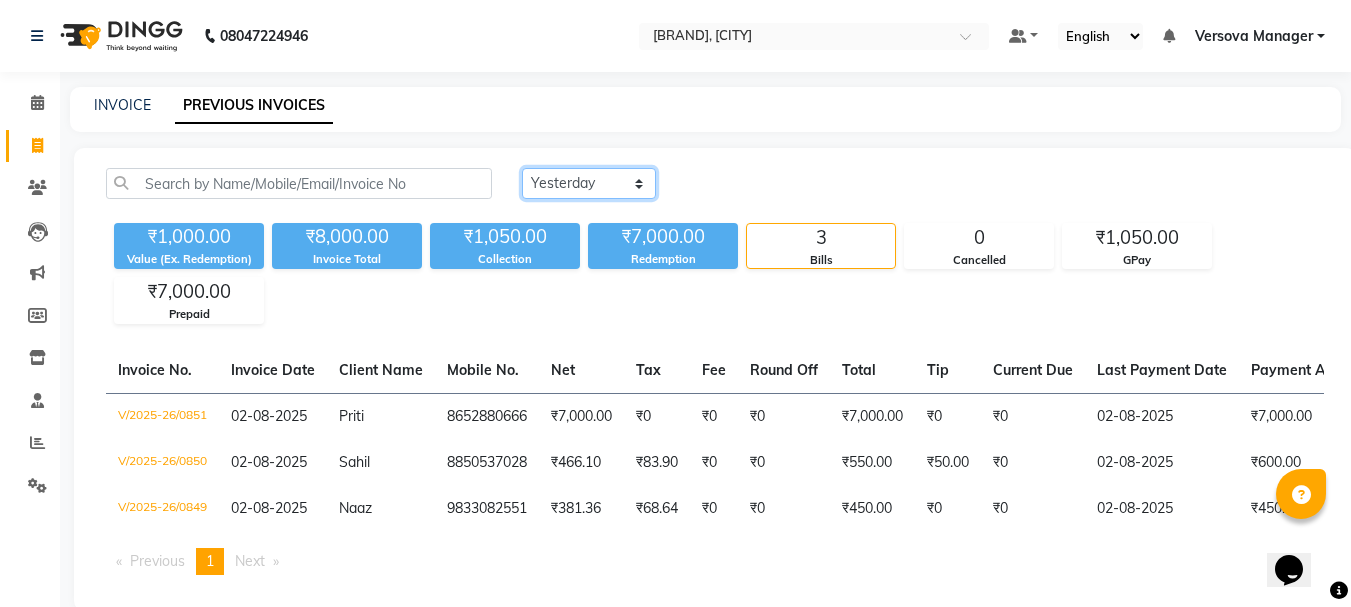 click on "Today Yesterday Custom Range" 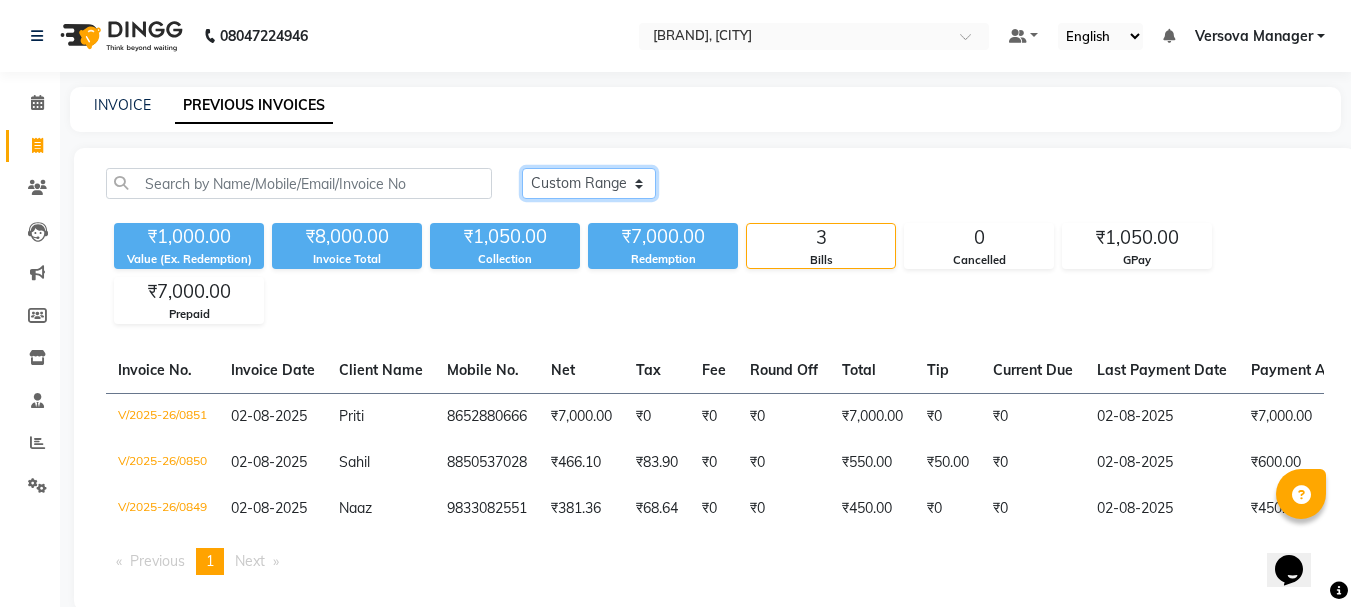 click on "Today Yesterday Custom Range" 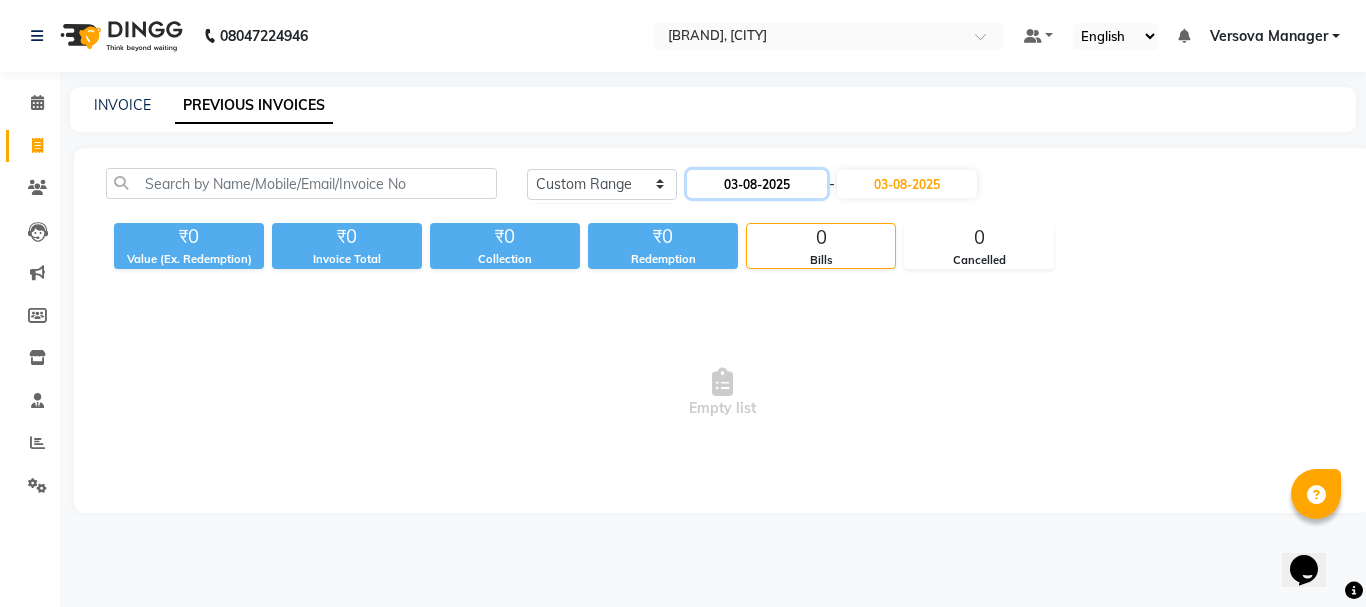 click on "03-08-2025" 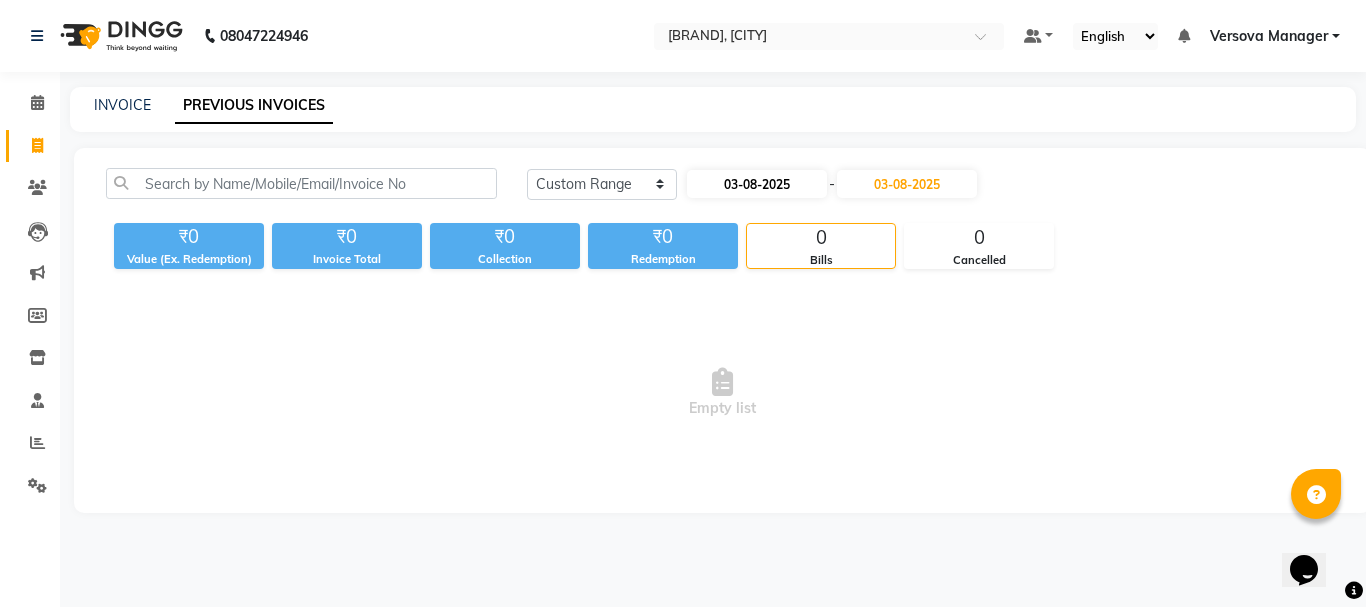 select on "8" 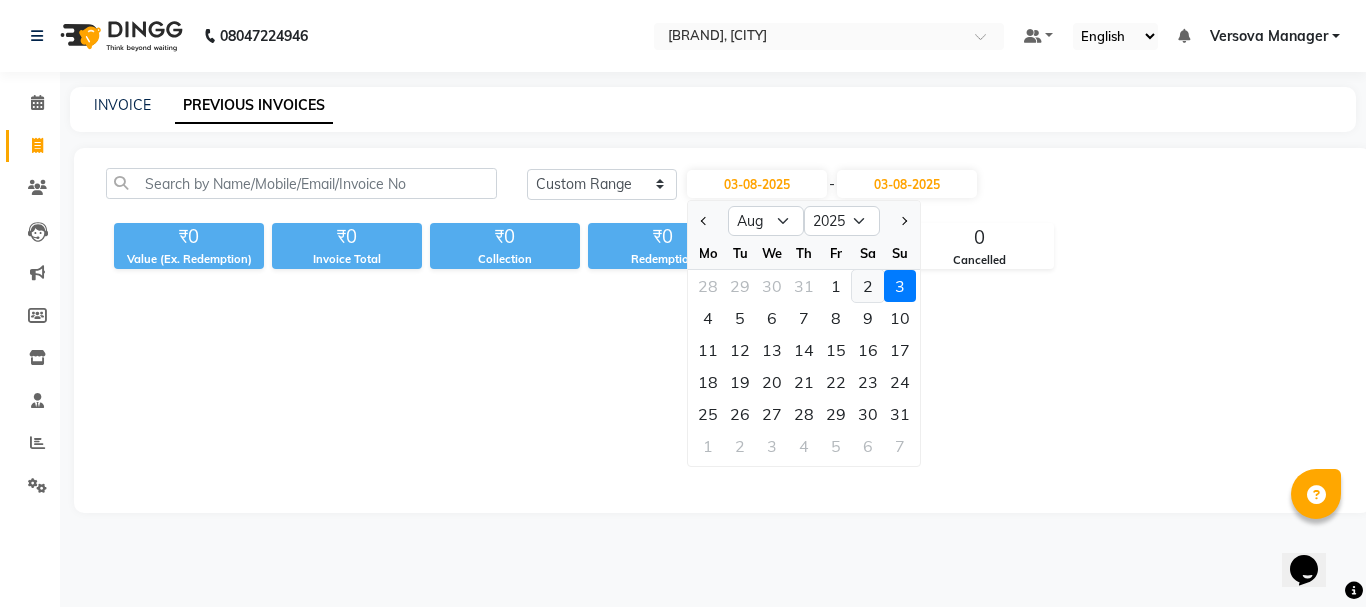 click on "2" 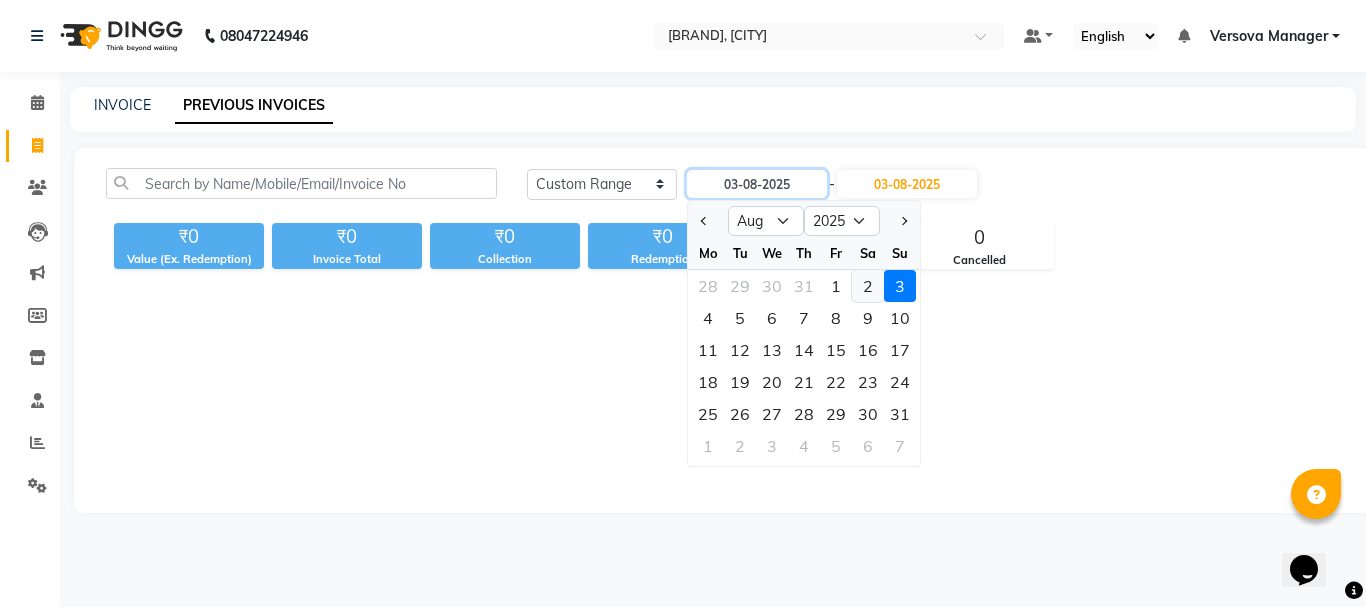 type on "02-08-2025" 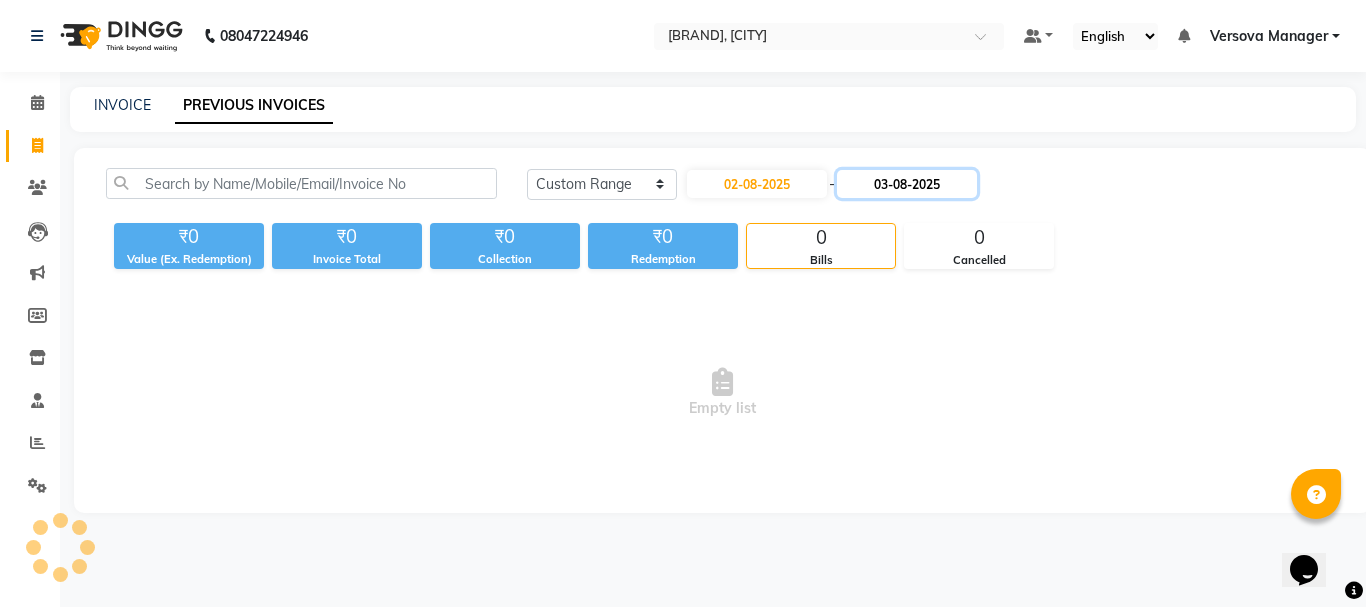 click on "03-08-2025" 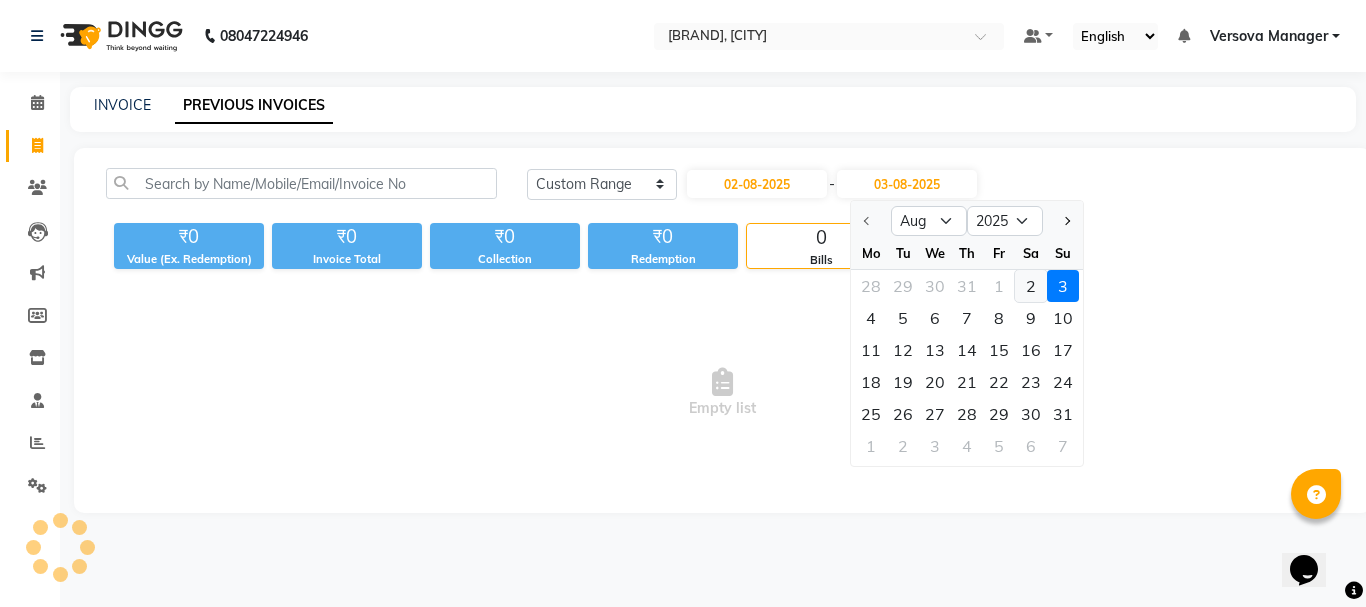 click on "2" 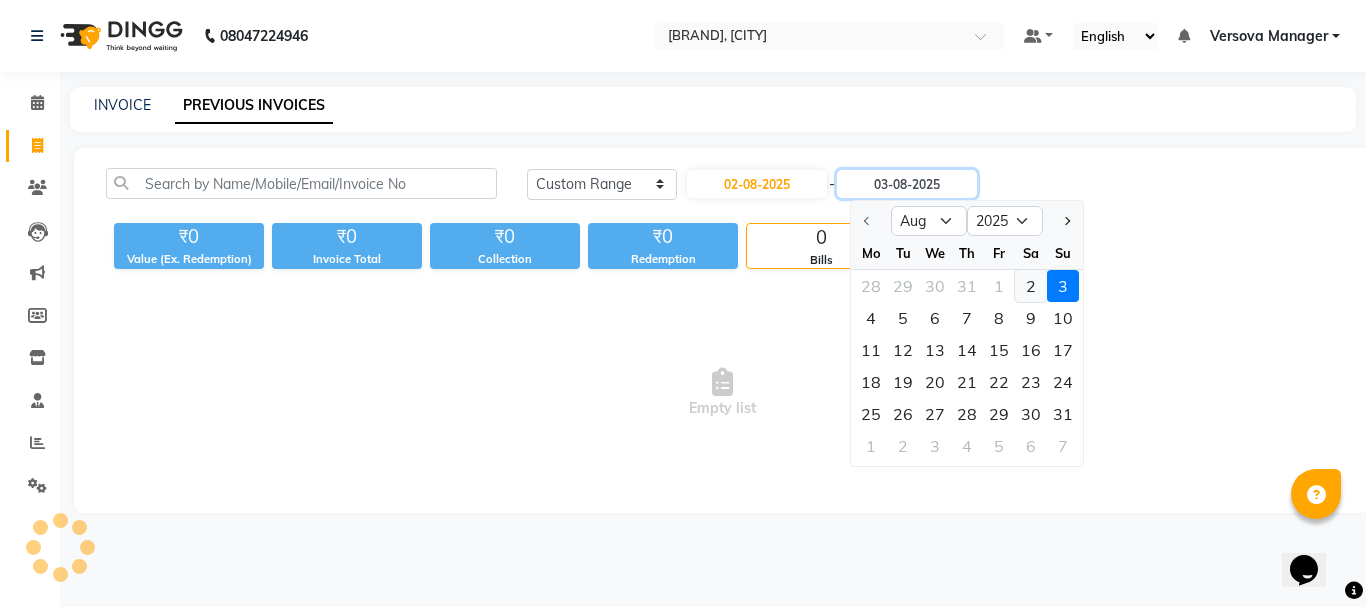 type on "02-08-2025" 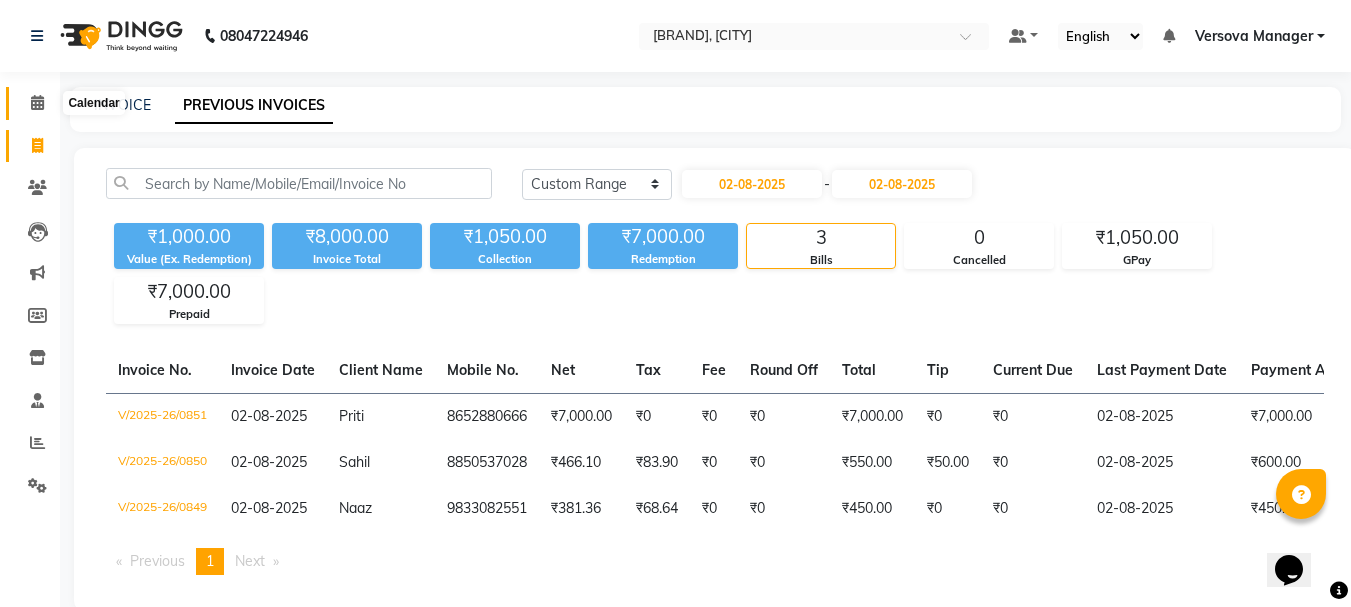 click 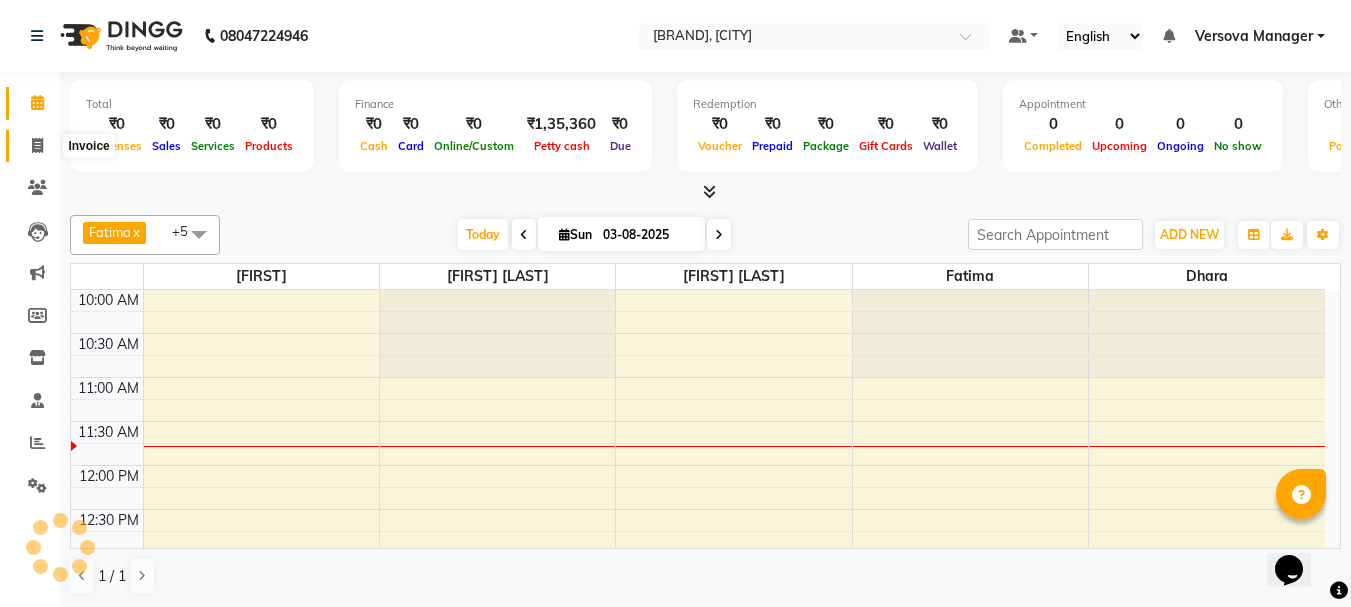 click 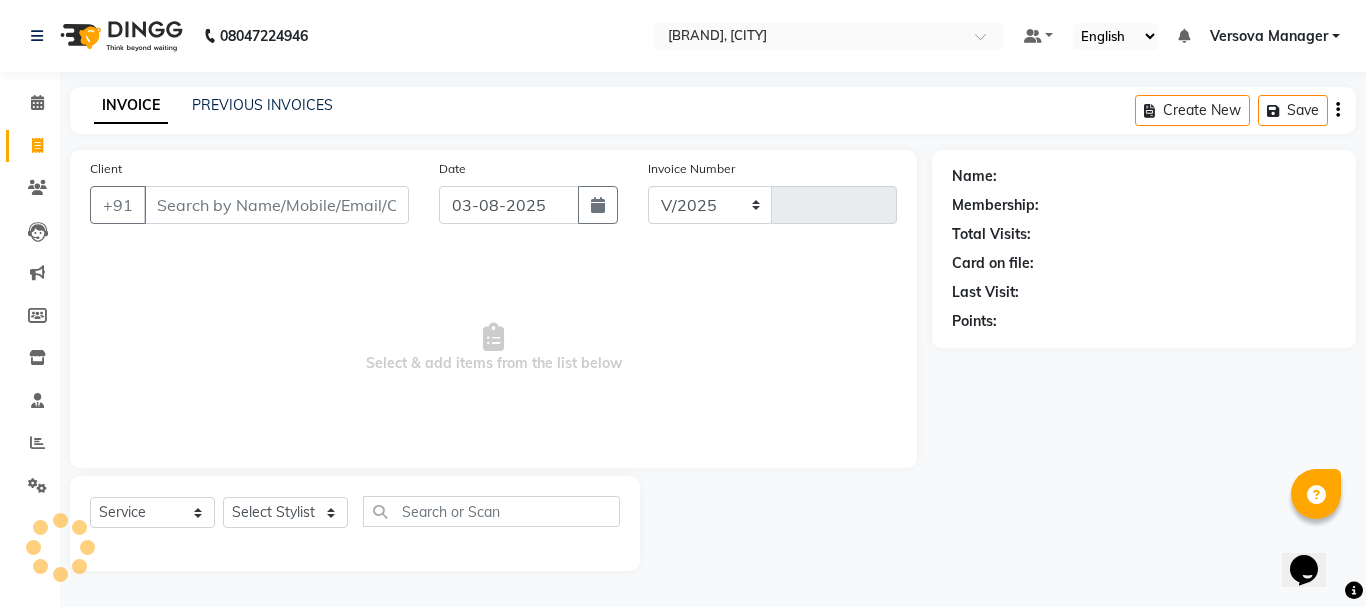 select on "6352" 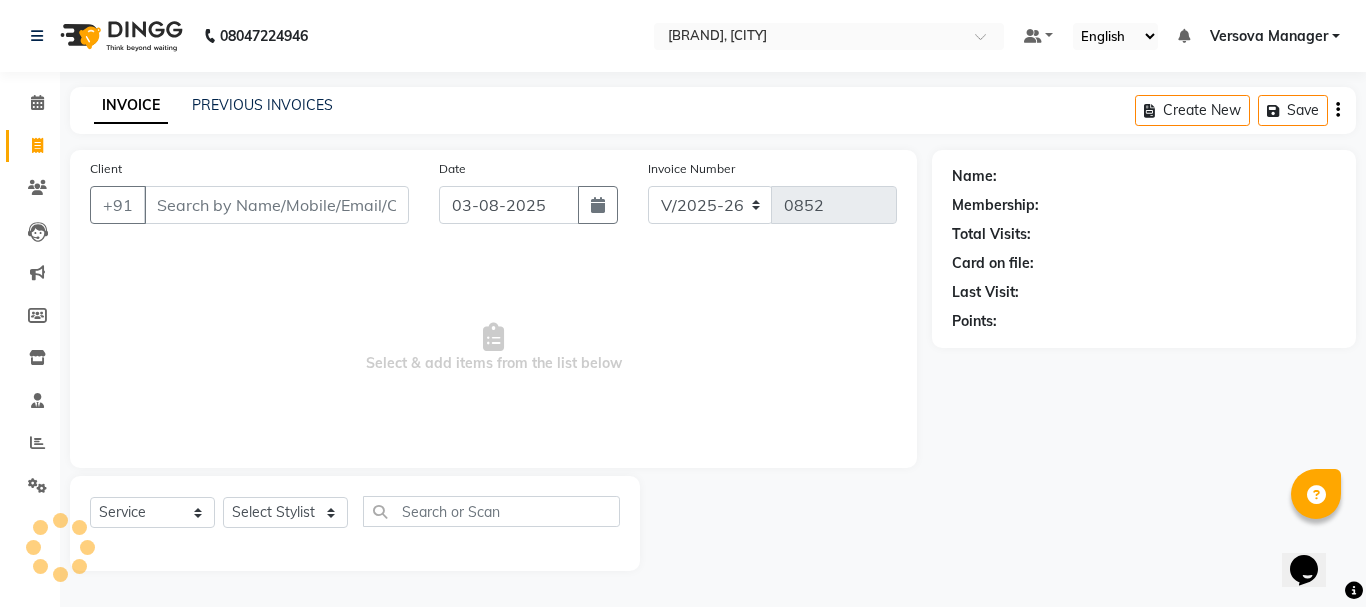 select on "48071" 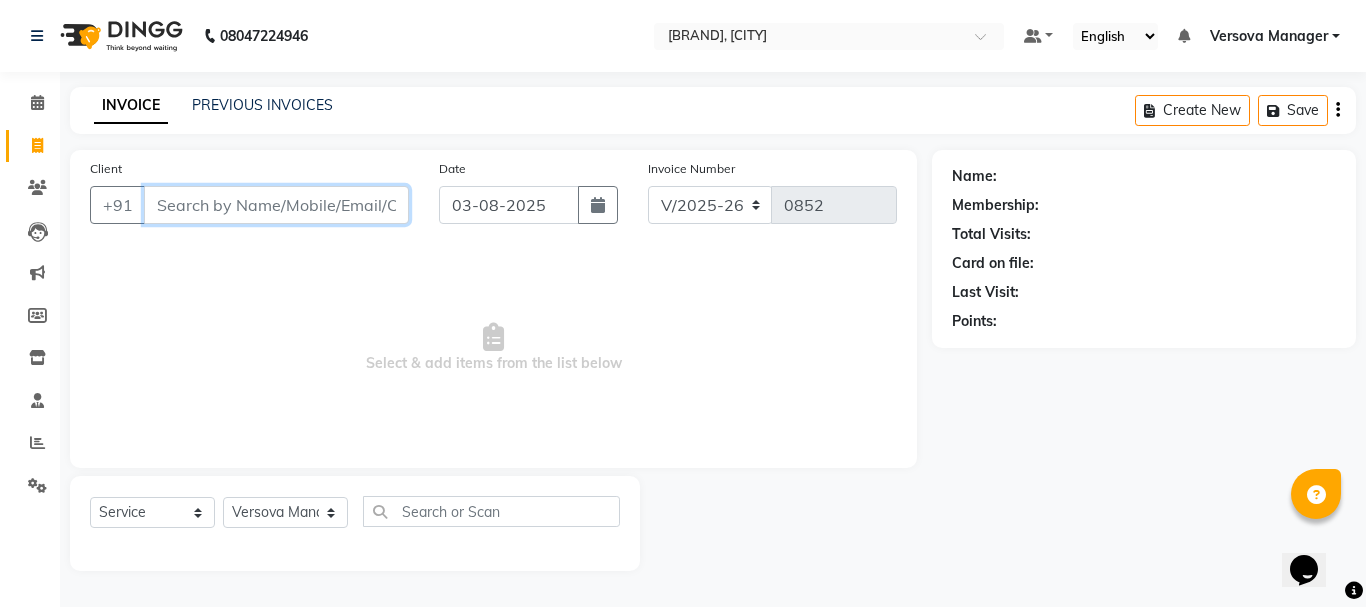 click on "Client" at bounding box center (276, 205) 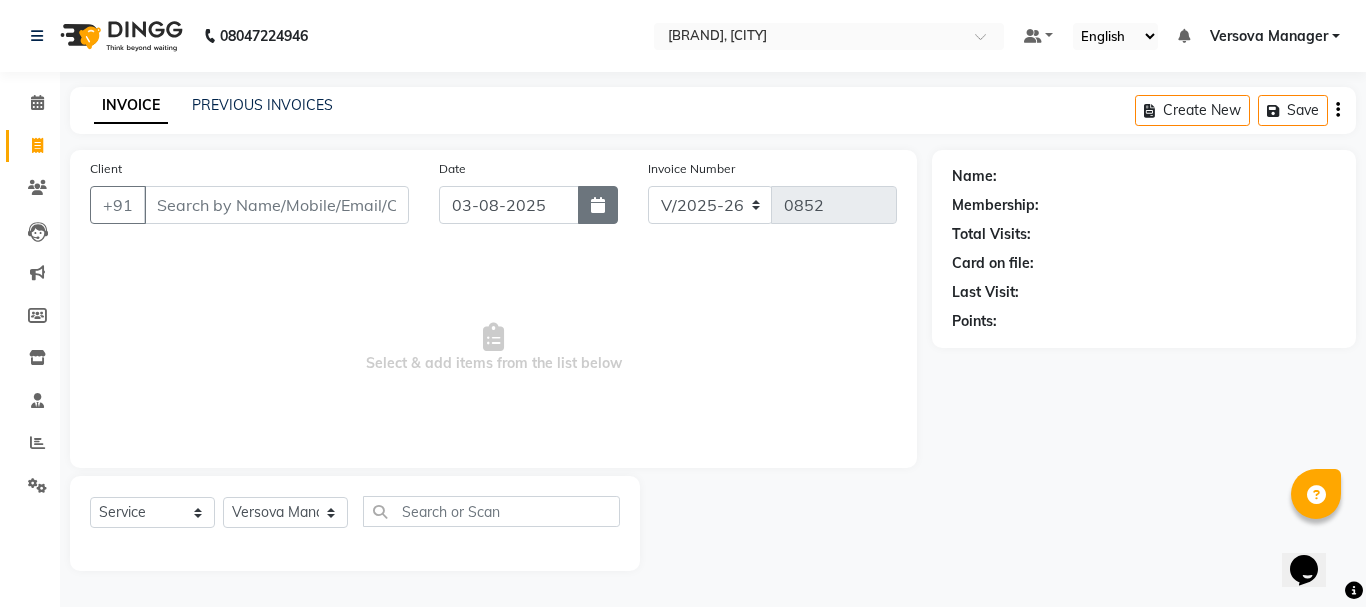 click 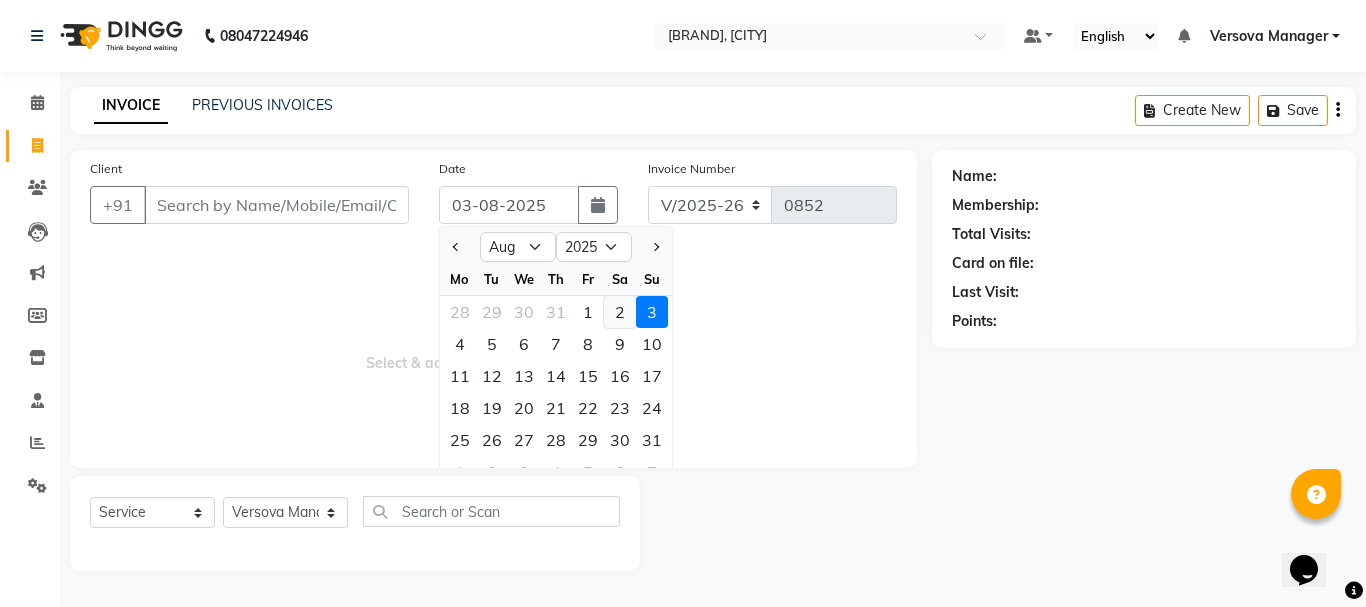 click on "2" 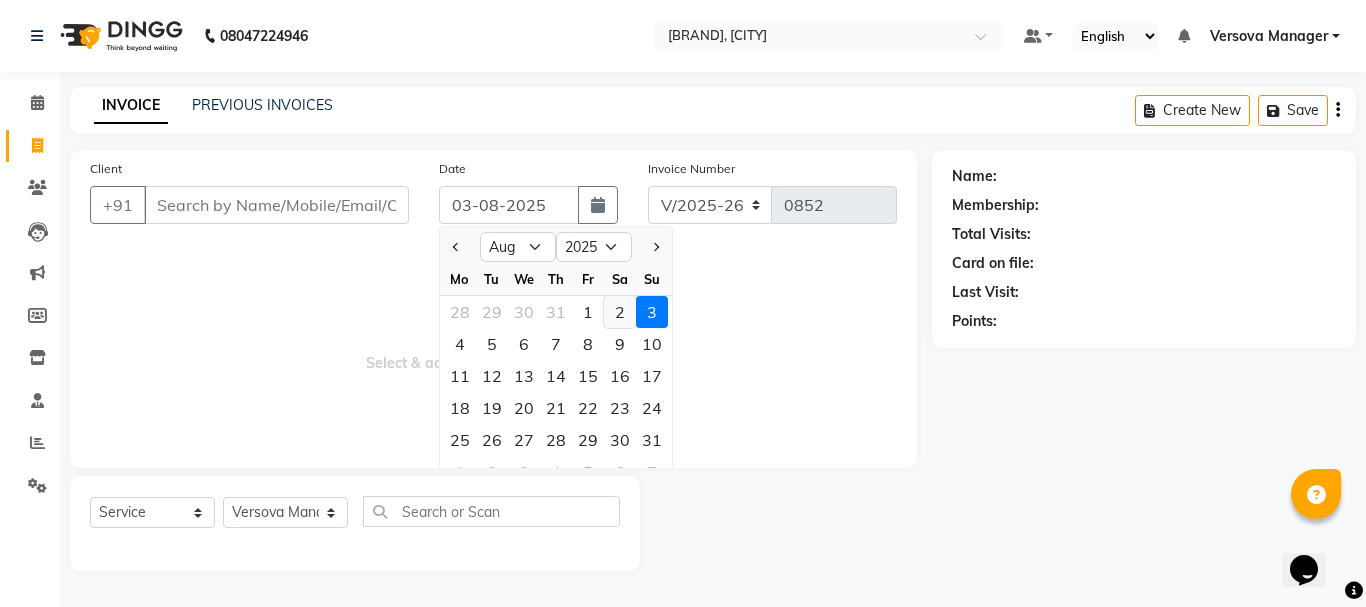 type on "02-08-2025" 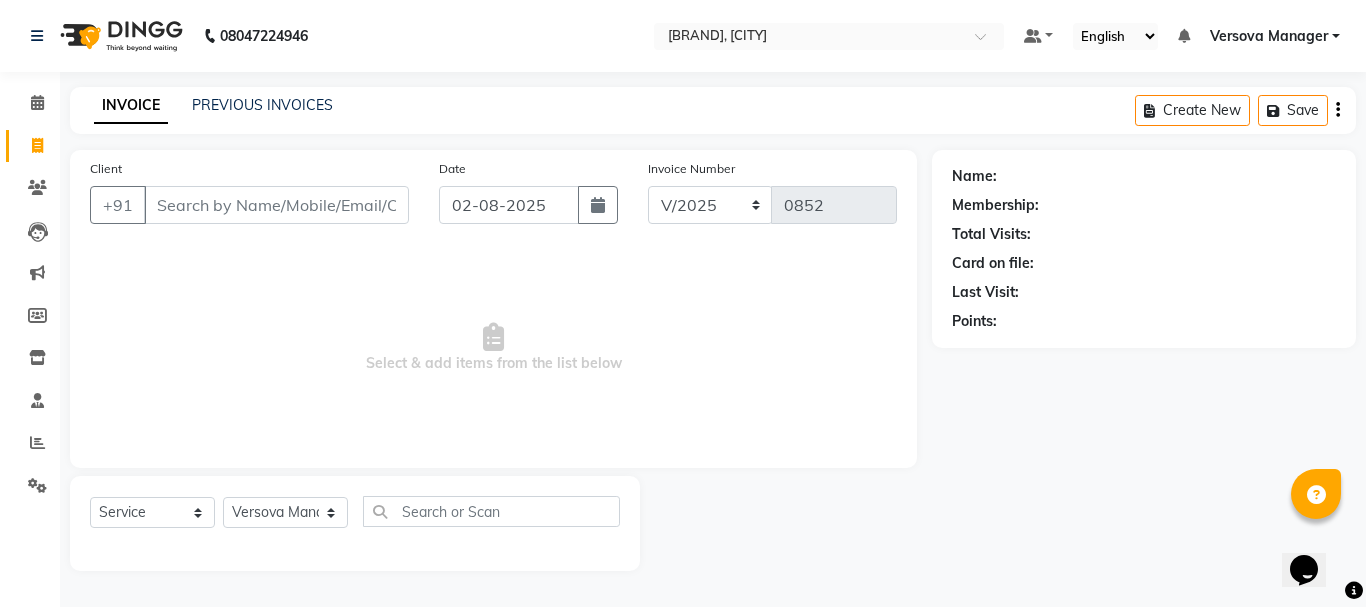 type 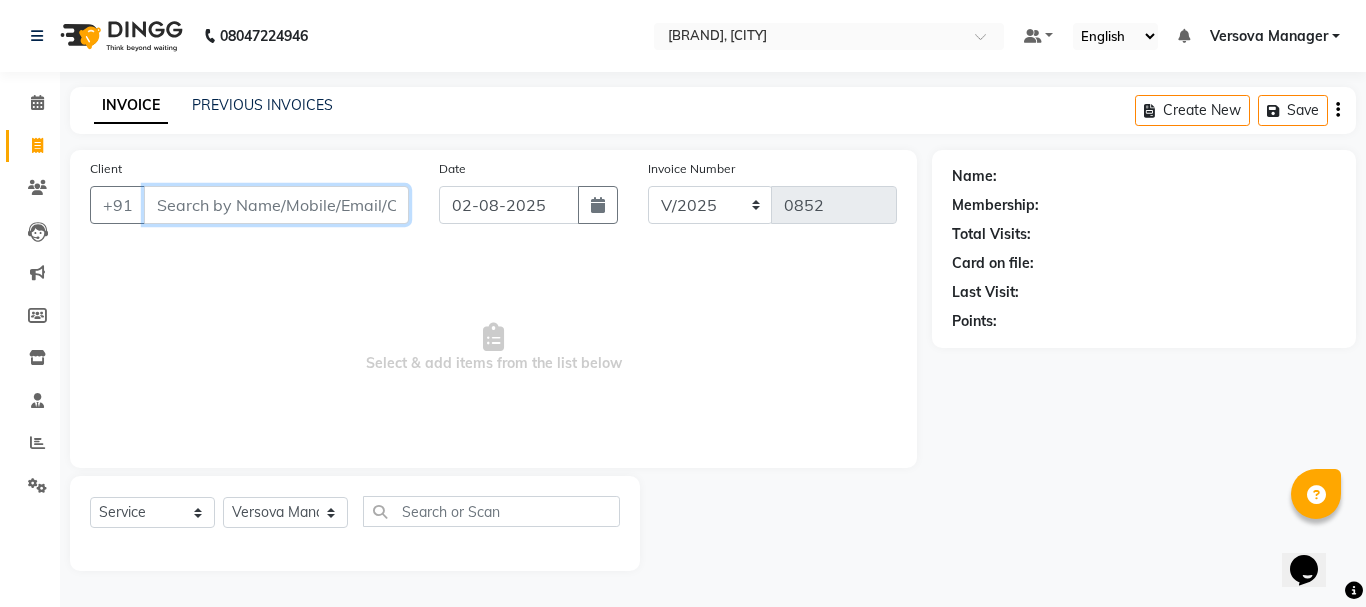 click on "Client" at bounding box center [276, 205] 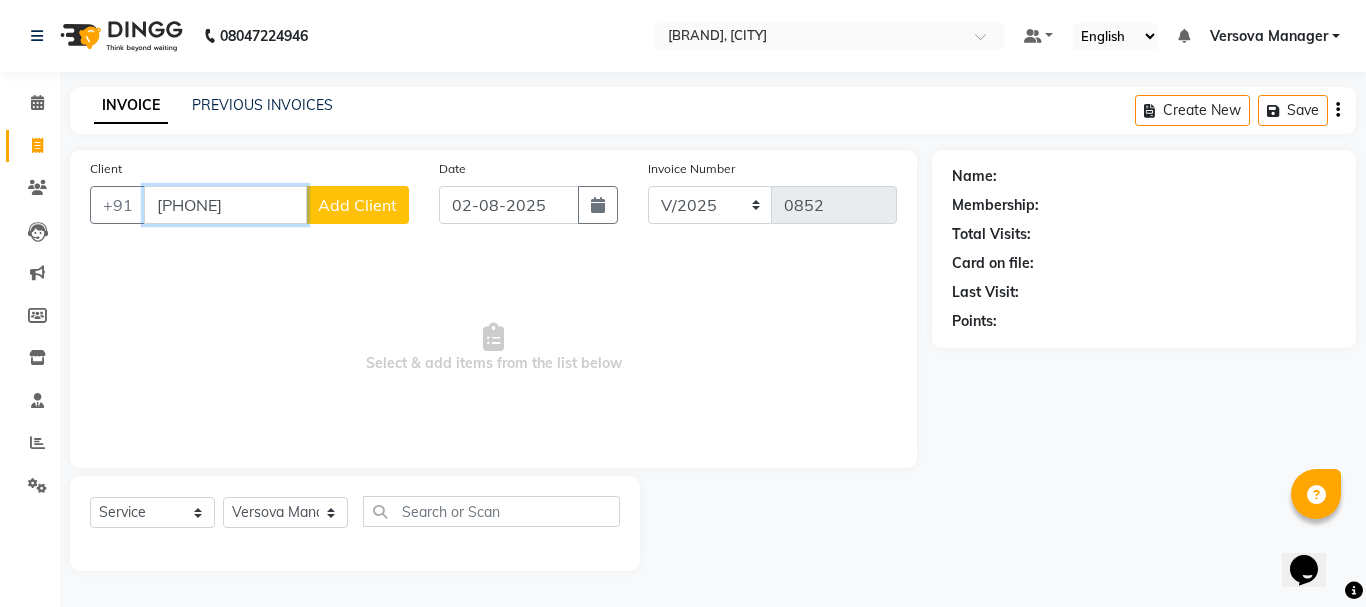 type on "[PHONE]" 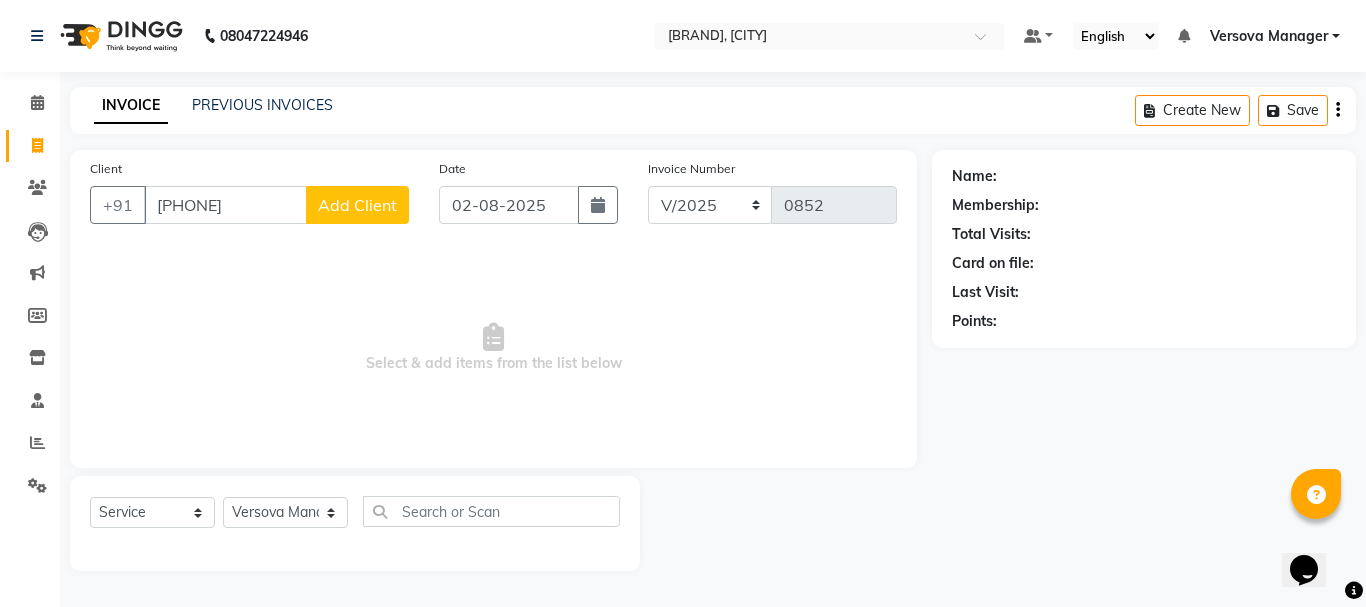 click on "Add Client" 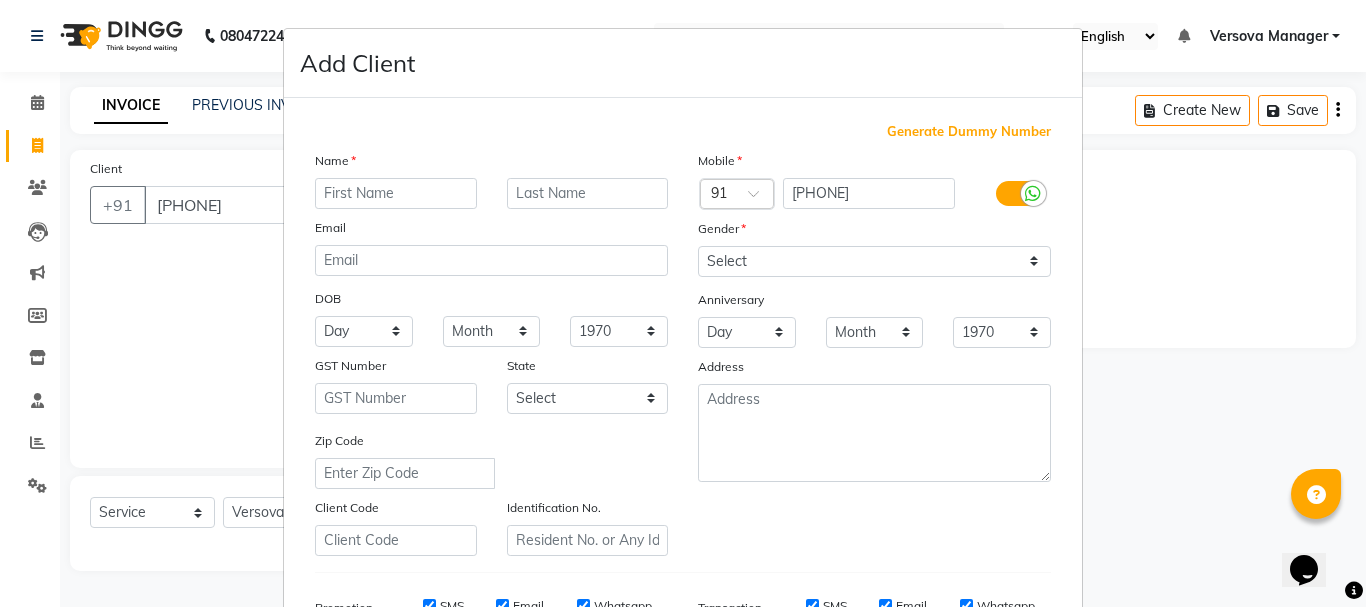 click at bounding box center [396, 193] 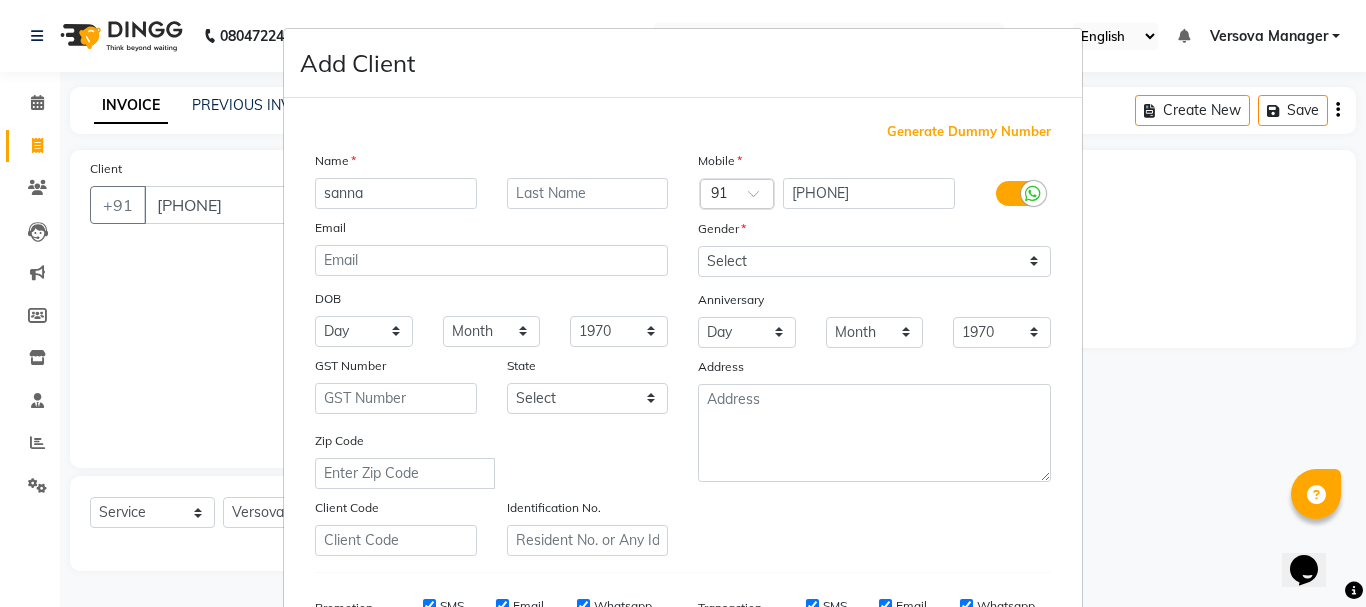 click on "sanna" at bounding box center [396, 193] 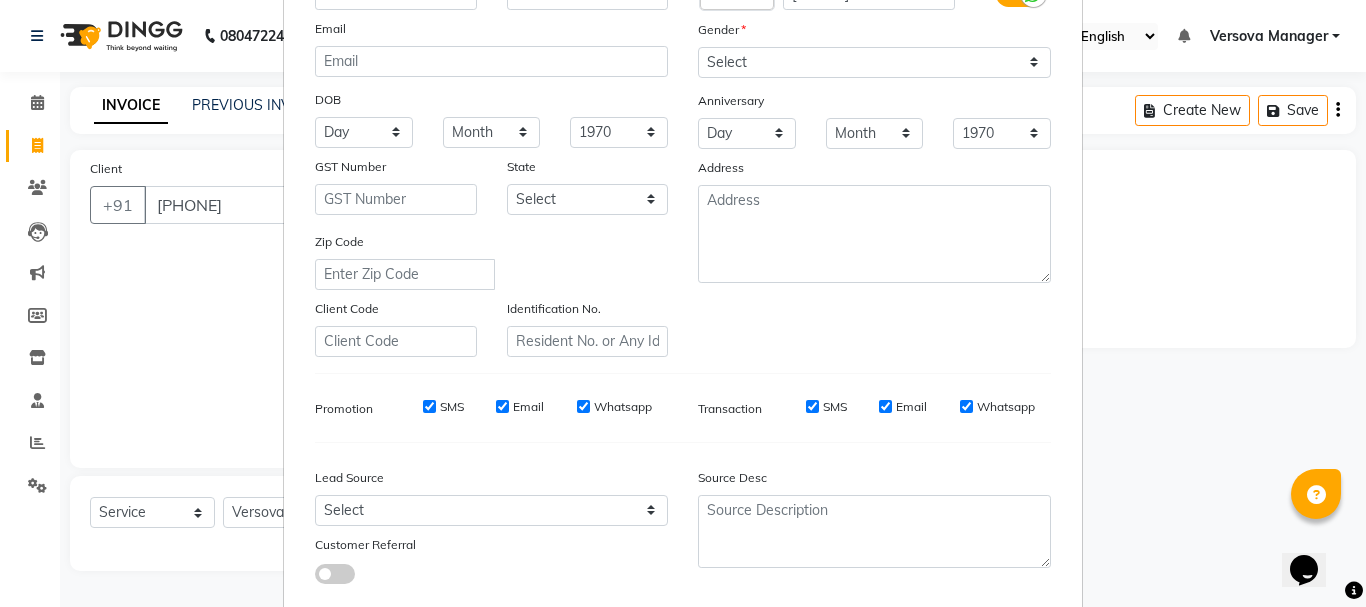 scroll, scrollTop: 200, scrollLeft: 0, axis: vertical 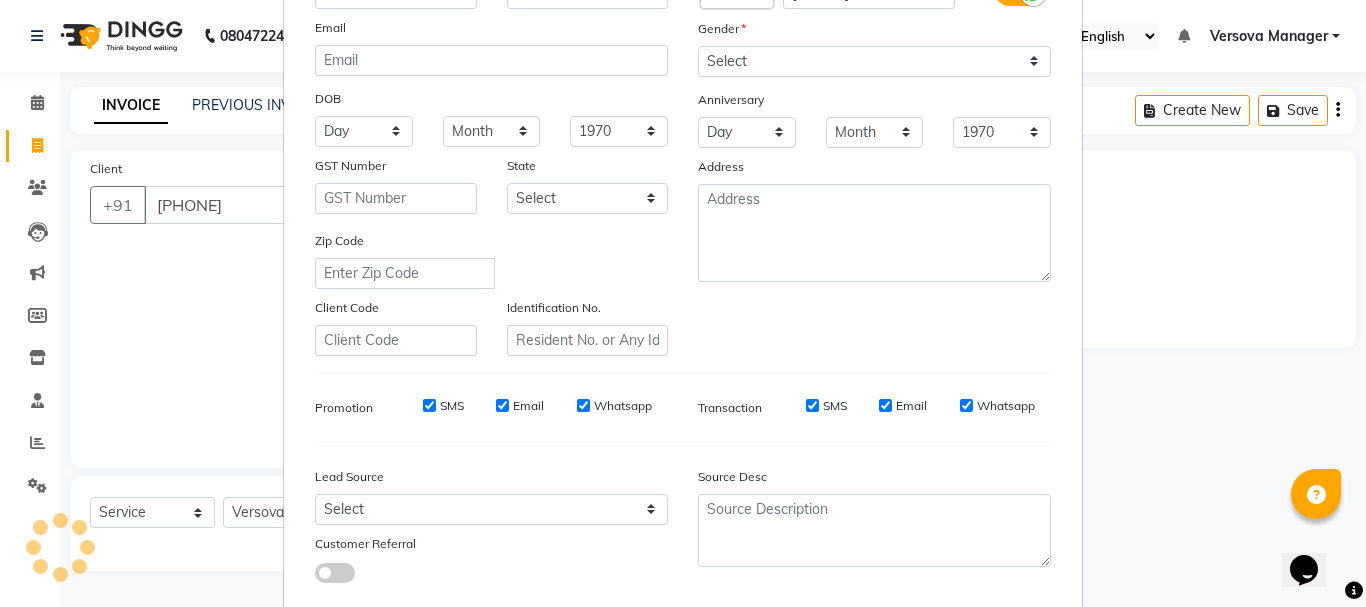 type on "Sanna" 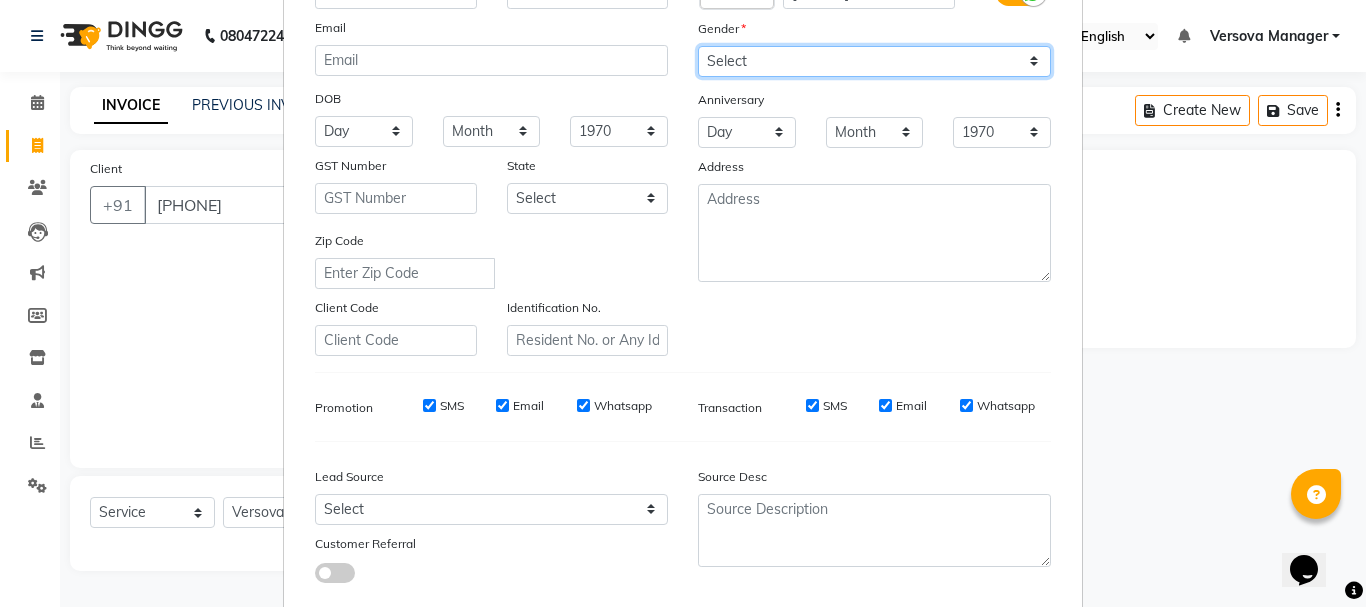 click on "Select Male Female Other Prefer Not To Say" at bounding box center [874, 61] 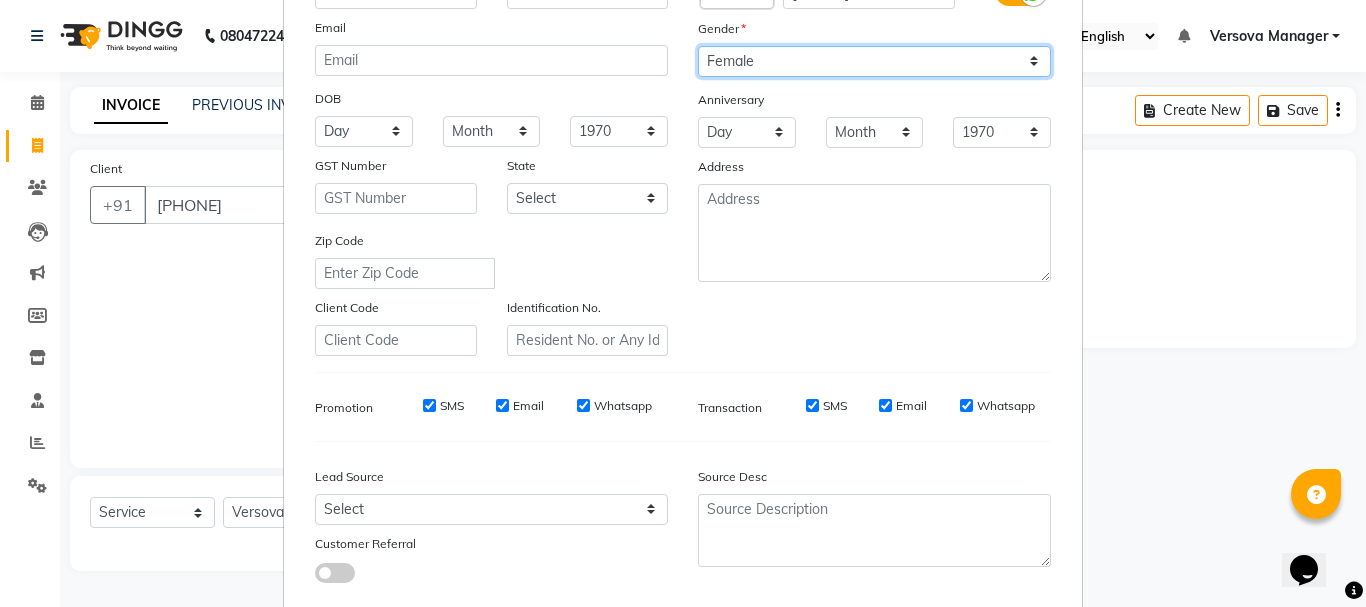 click on "Select Male Female Other Prefer Not To Say" at bounding box center [874, 61] 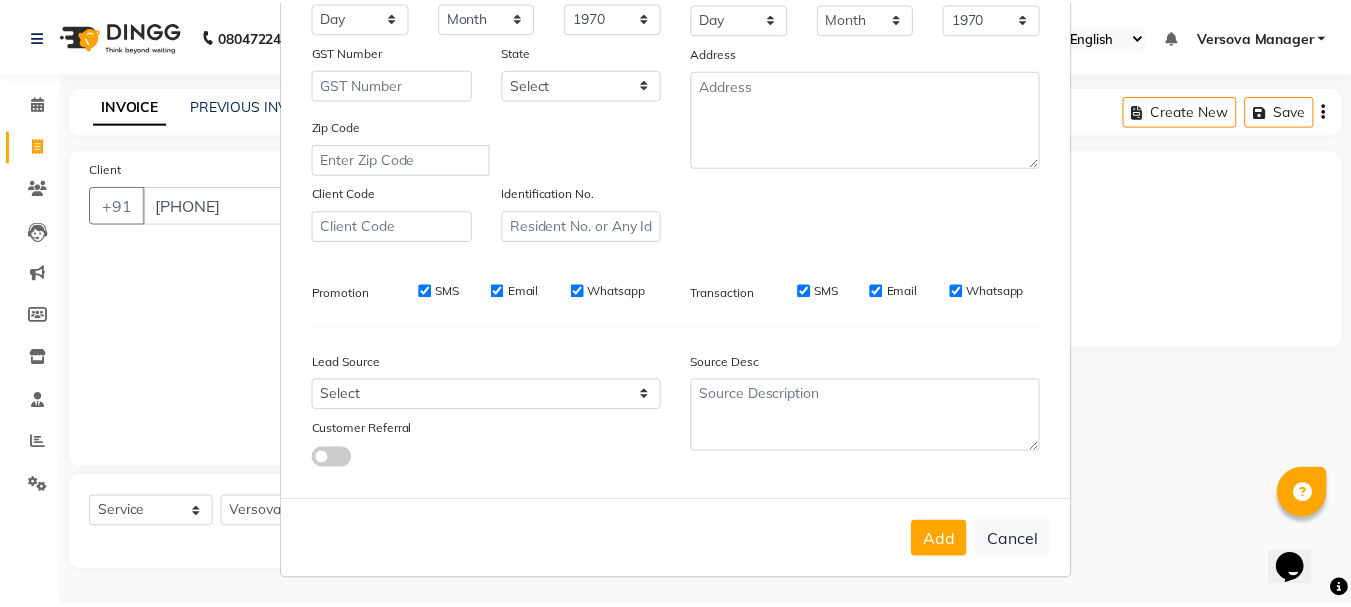 scroll, scrollTop: 316, scrollLeft: 0, axis: vertical 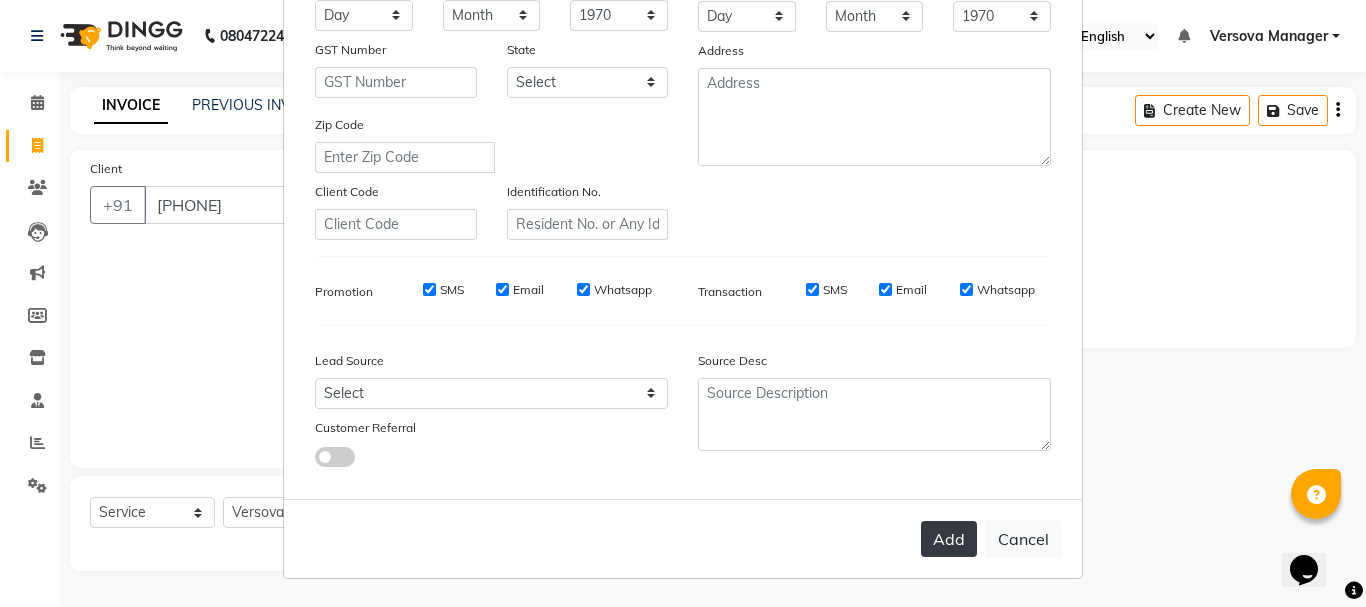 click on "Add" at bounding box center [949, 539] 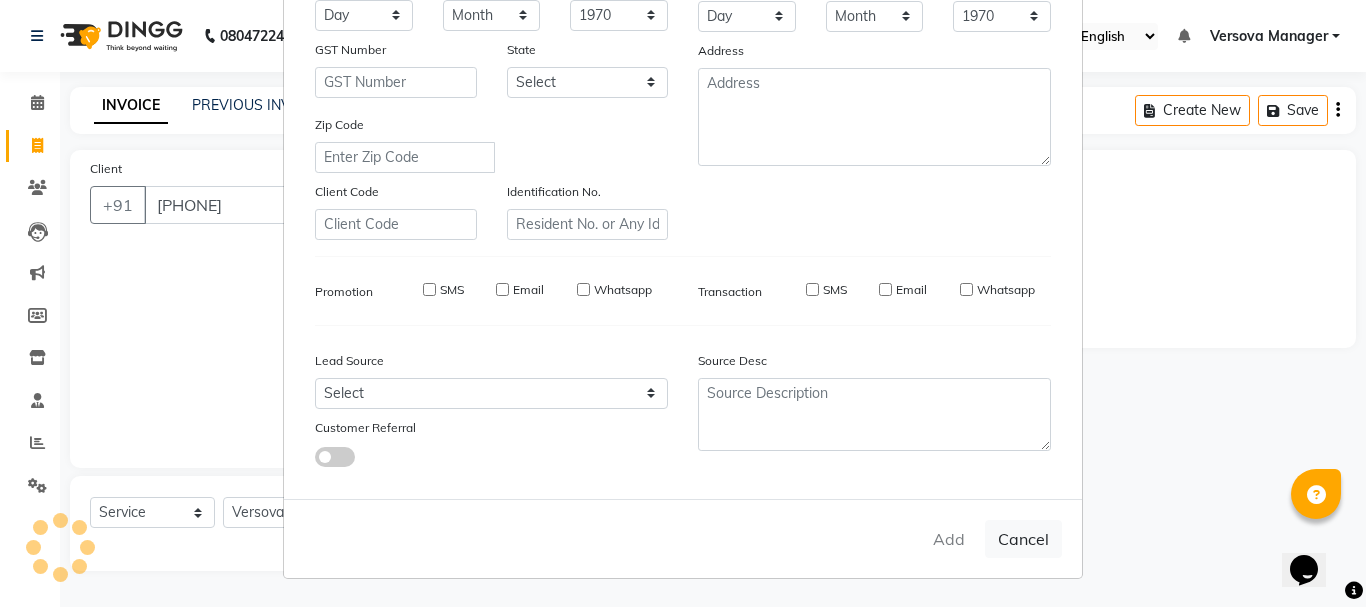 type 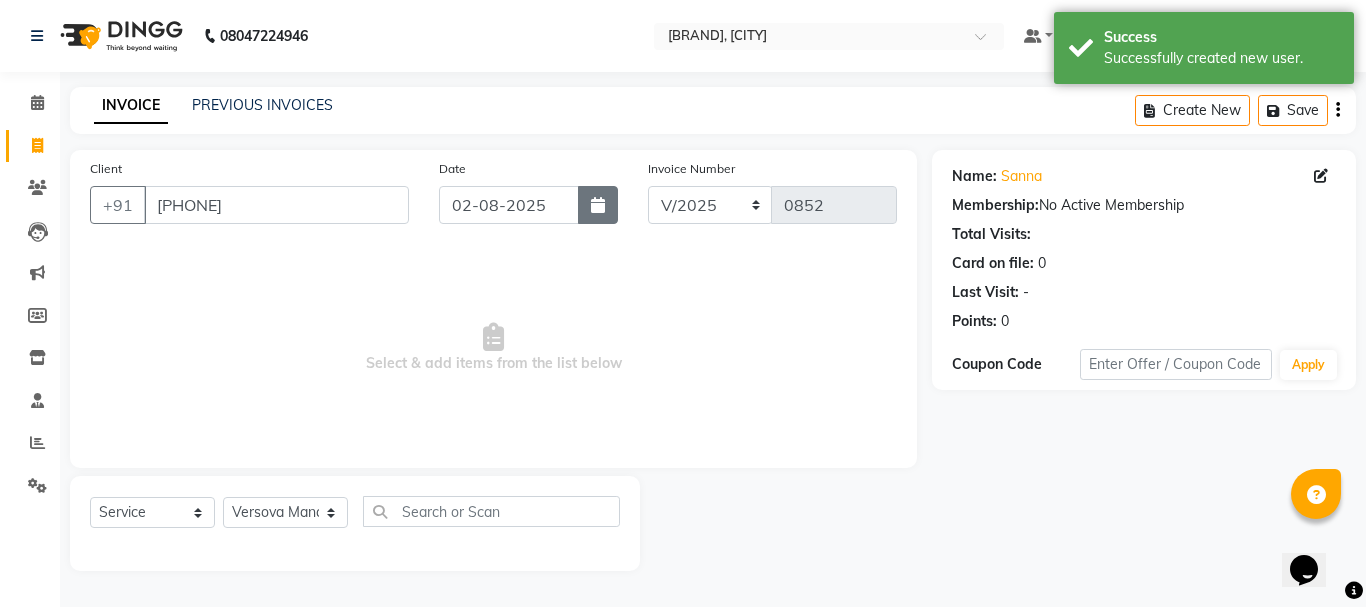 click 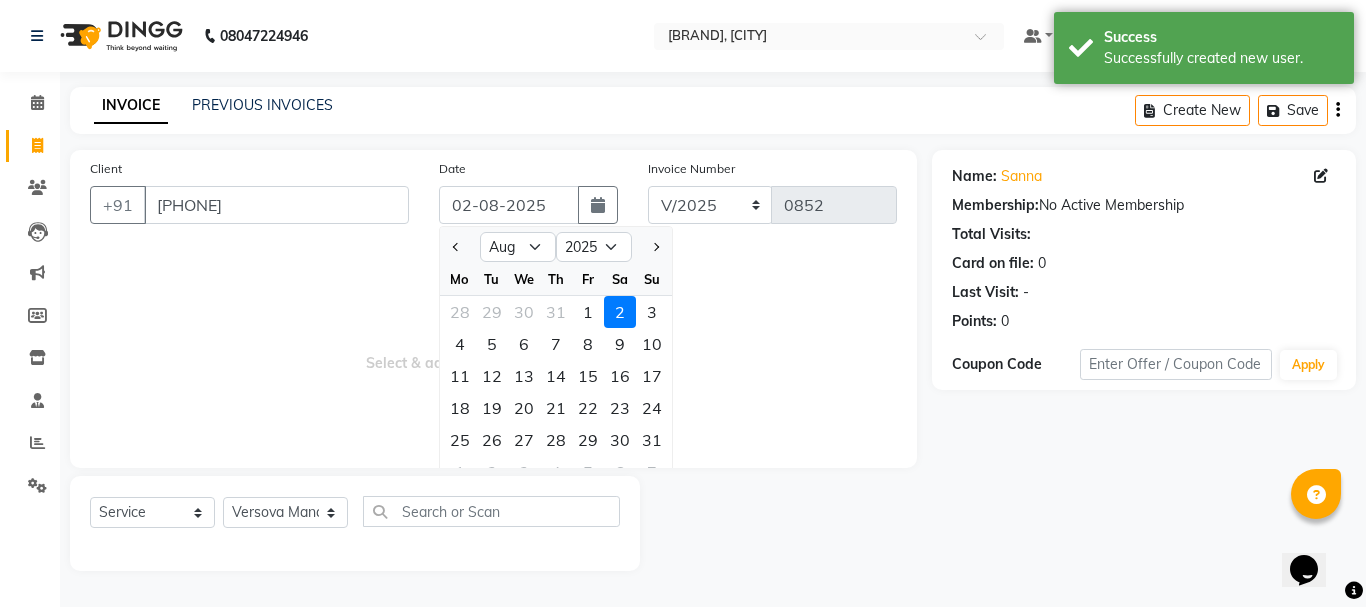 click on "Select & add items from the list below" at bounding box center [493, 348] 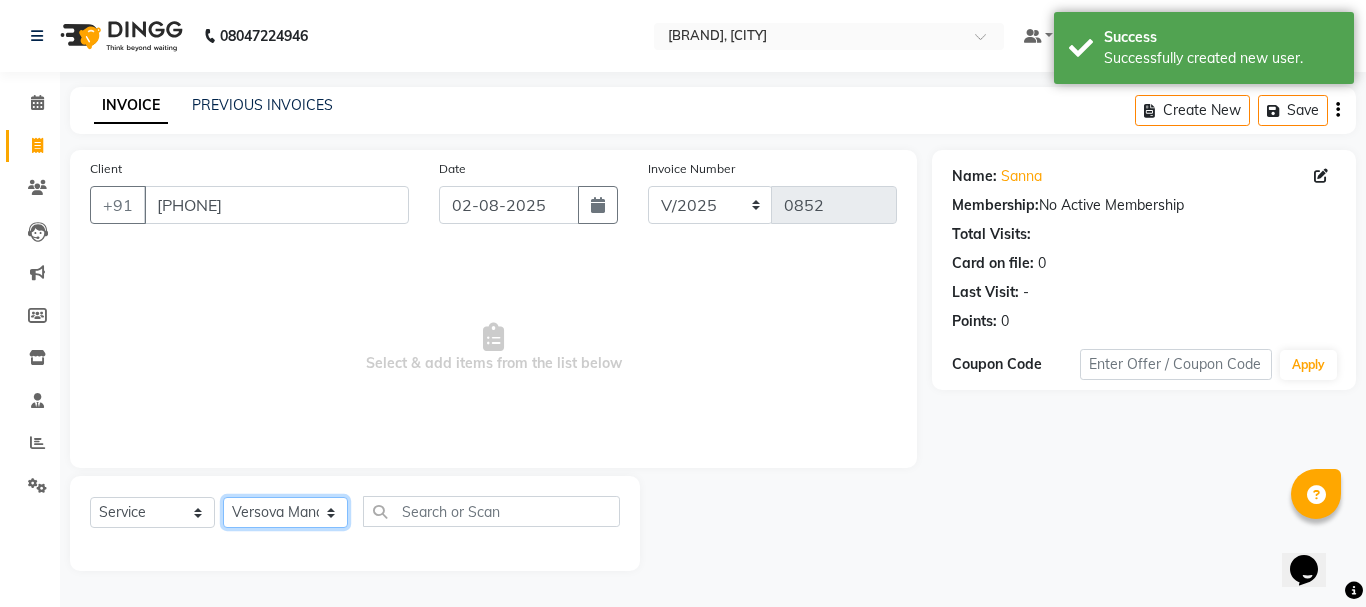 drag, startPoint x: 302, startPoint y: 511, endPoint x: 302, endPoint y: 497, distance: 14 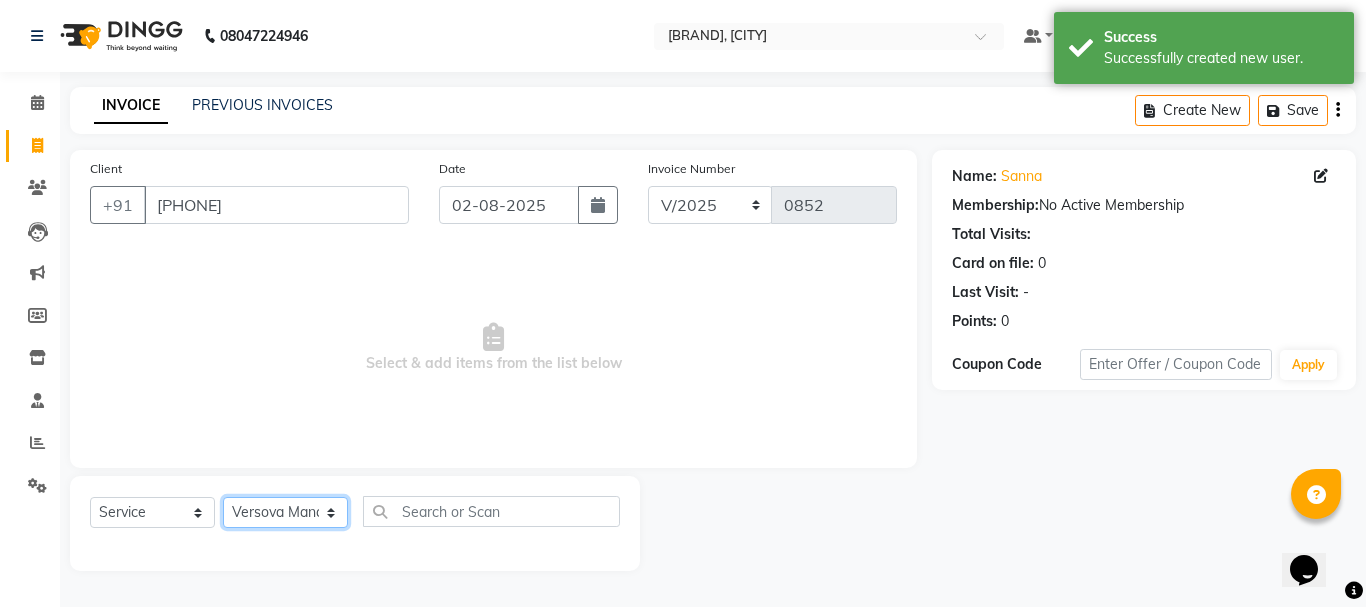select on "47583" 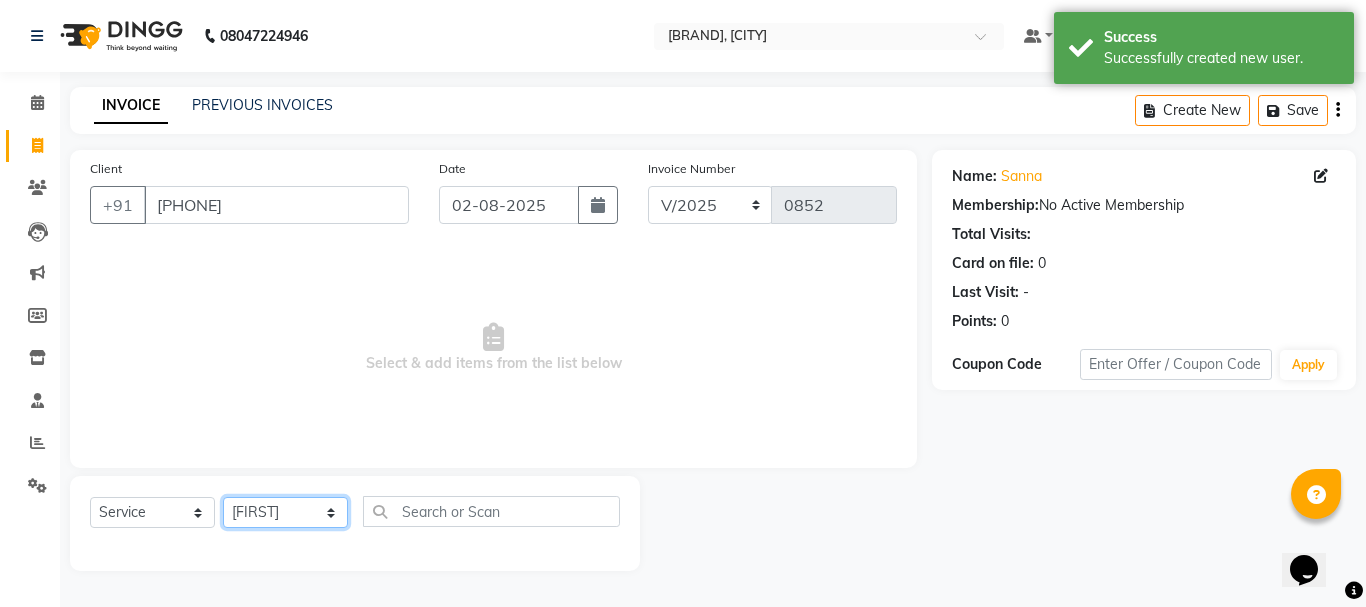 click on "Select Stylist ADMIN [FIRST] [LAST] [FIRST] [FIRST] [FIRST] [FIRST] [FIRST] [FIRST] [FIRST] [FIRST] [FIRST] [FIRST] [FIRST] [FIRST] [FIRST] [FIRST] [FIRST] [FIRST] [FIRST] [FIRST] [FIRST] [FIRST] [FIRST] [FIRST] [FIRST] [FIRST] [FIRST]" 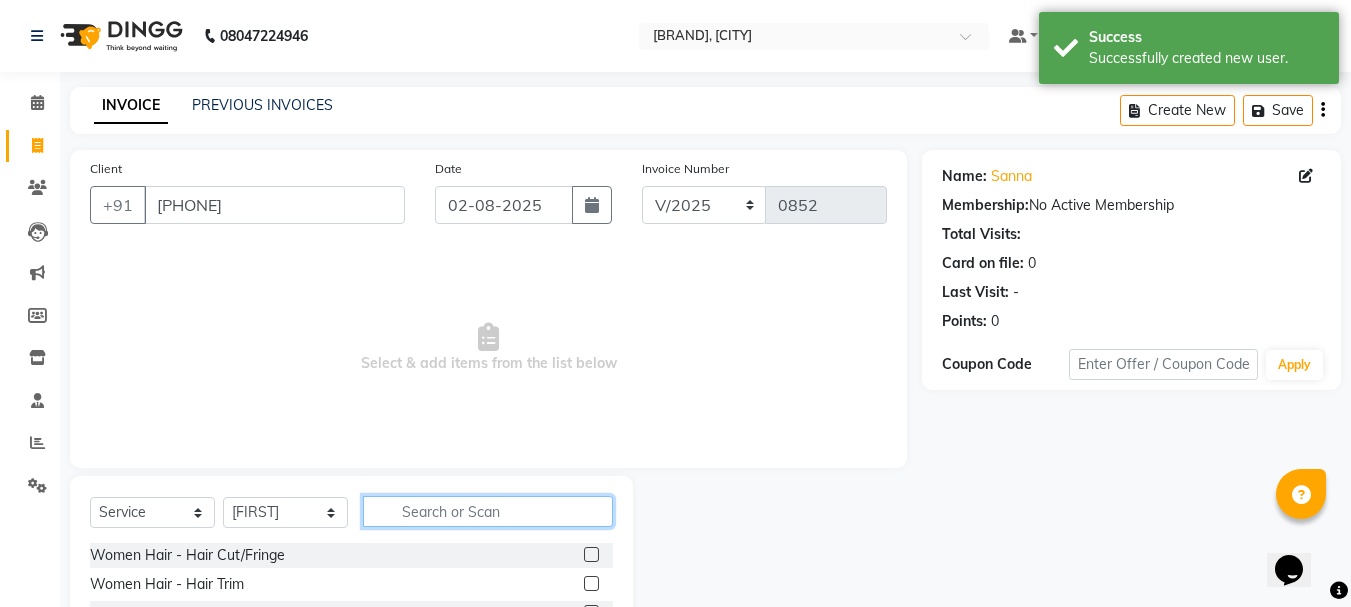 click 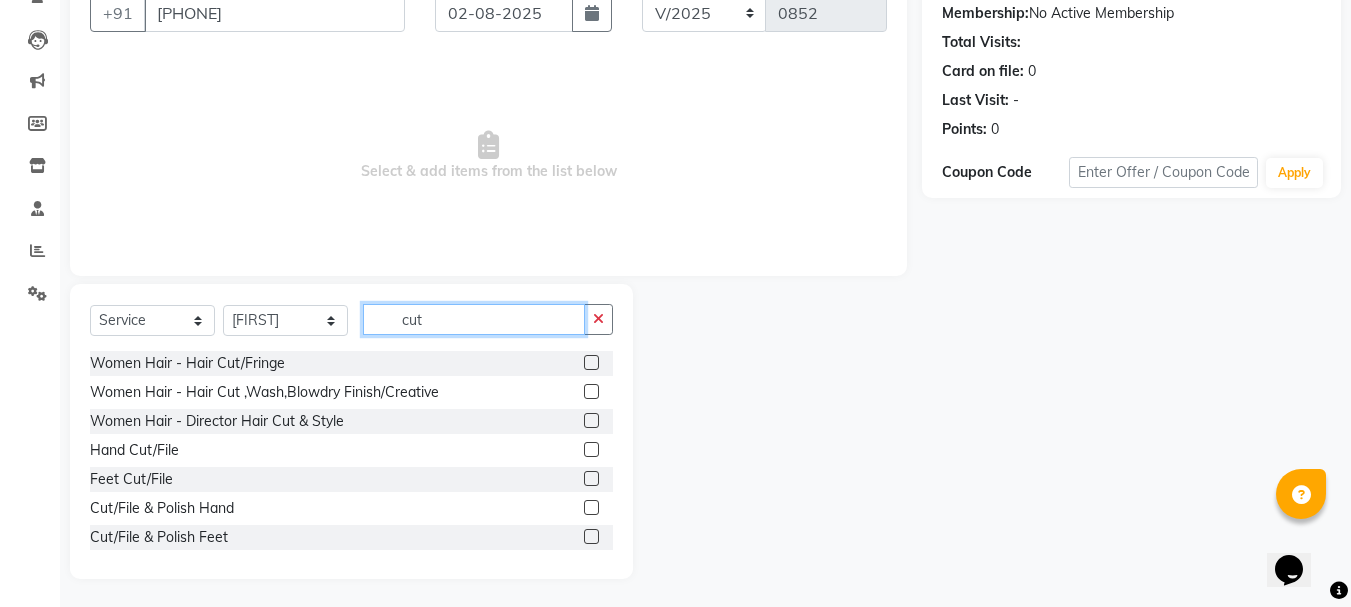 scroll, scrollTop: 194, scrollLeft: 0, axis: vertical 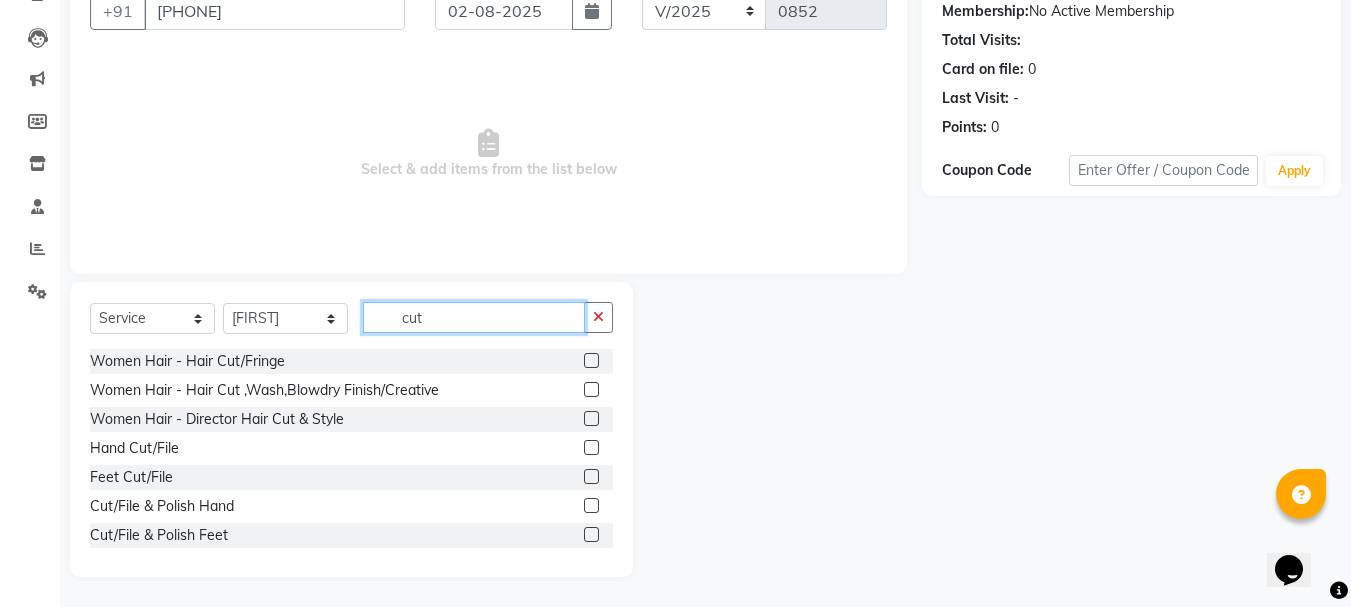 type on "cut" 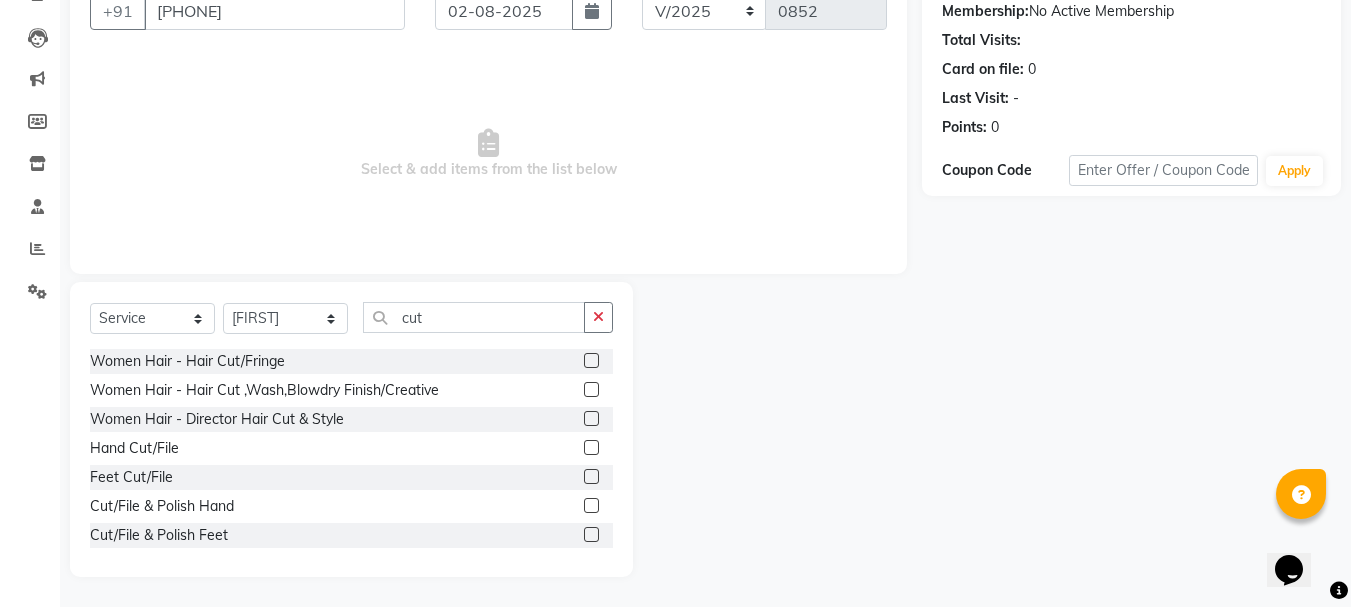 click 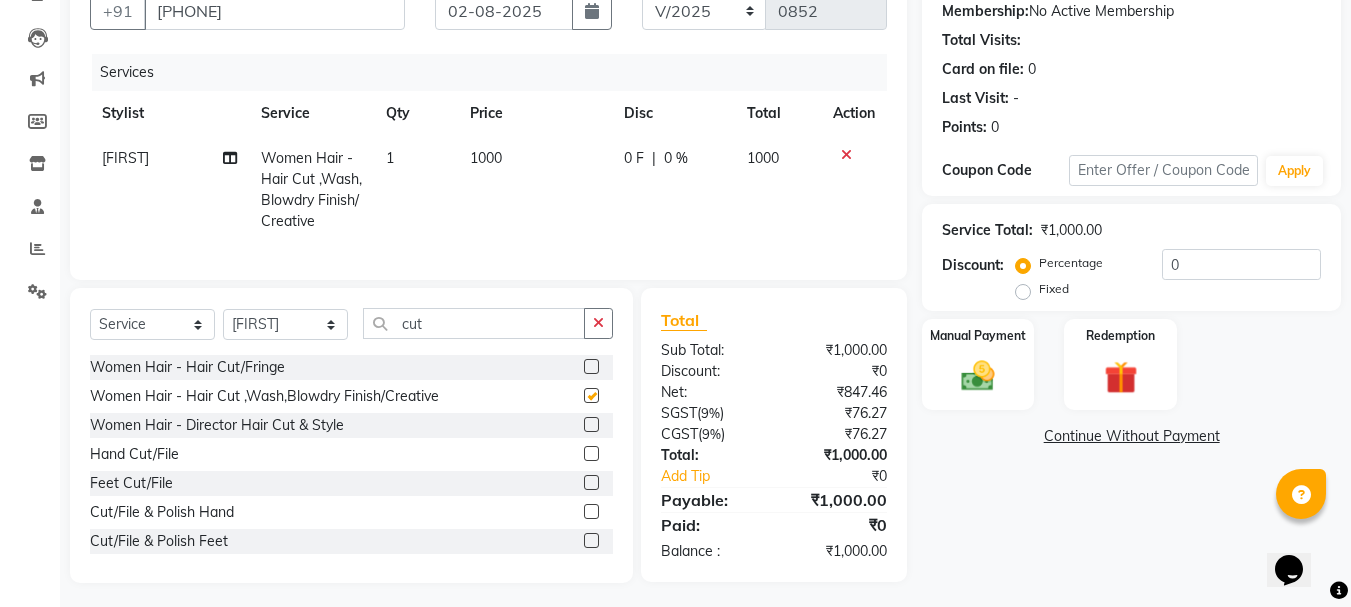 checkbox on "false" 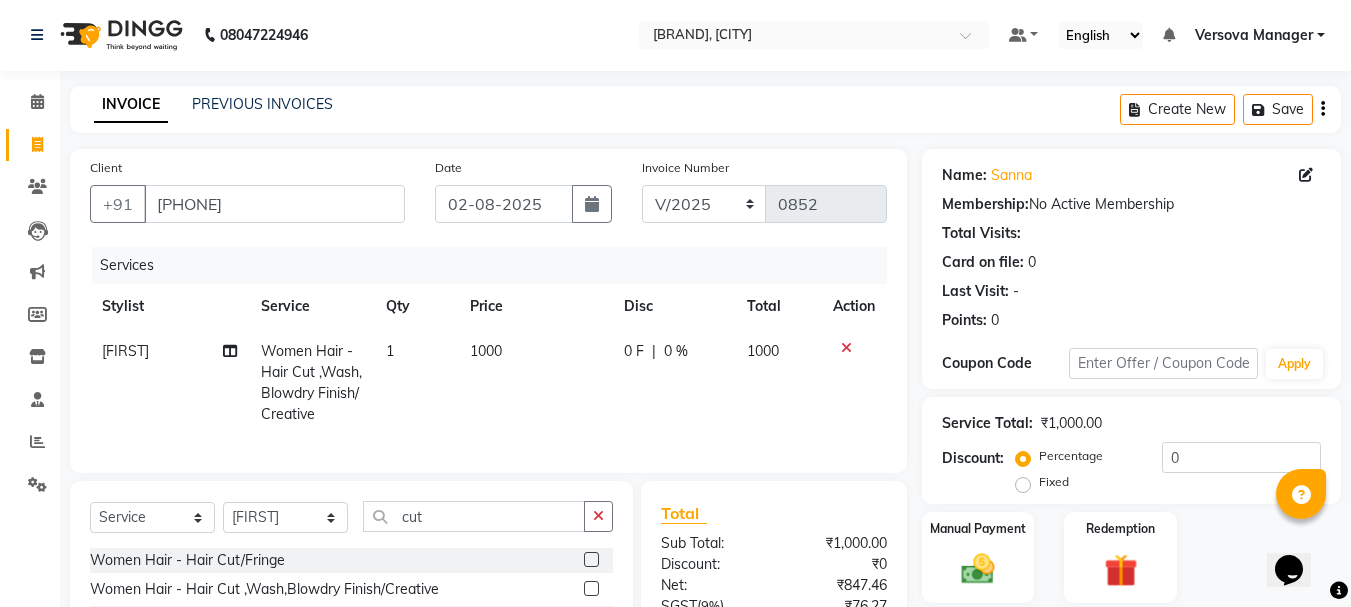 scroll, scrollTop: 0, scrollLeft: 0, axis: both 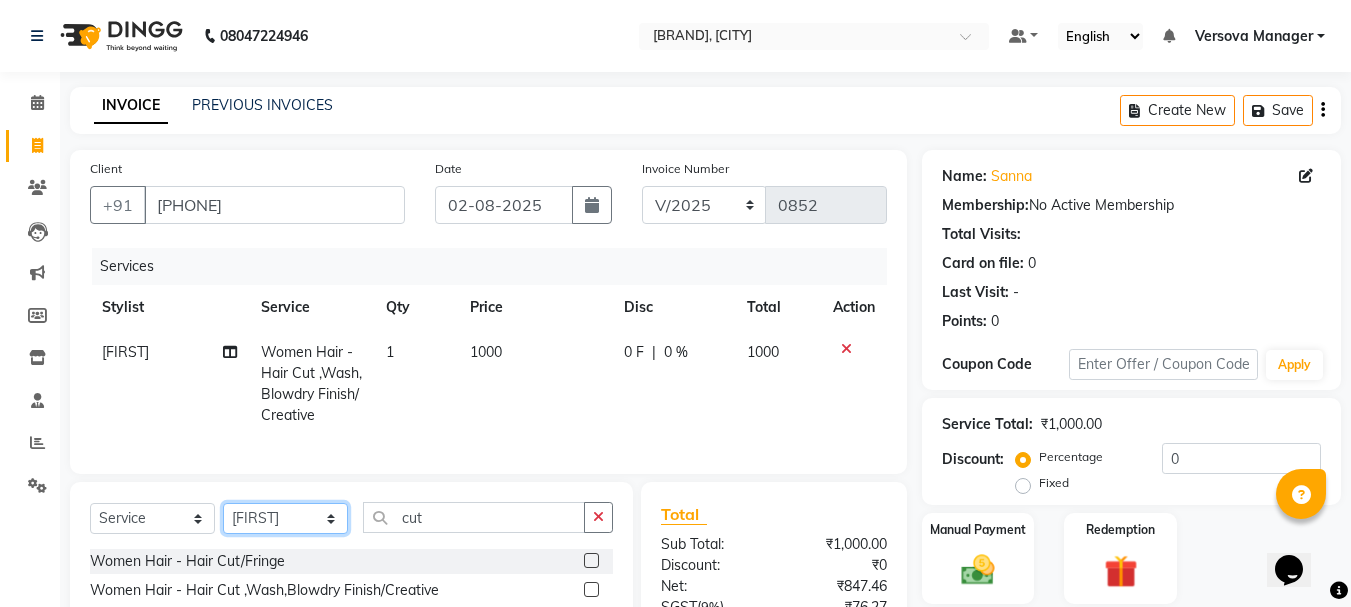 click on "Select Stylist ADMIN [FIRST] [LAST] [FIRST] [FIRST] [FIRST] [FIRST] [FIRST] [FIRST] [FIRST] [FIRST] [FIRST] [FIRST] [FIRST] [FIRST] [FIRST] [FIRST] [FIRST] [FIRST] [FIRST] [FIRST] [FIRST] [FIRST] [FIRST] [FIRST] [FIRST] [FIRST] [FIRST]" 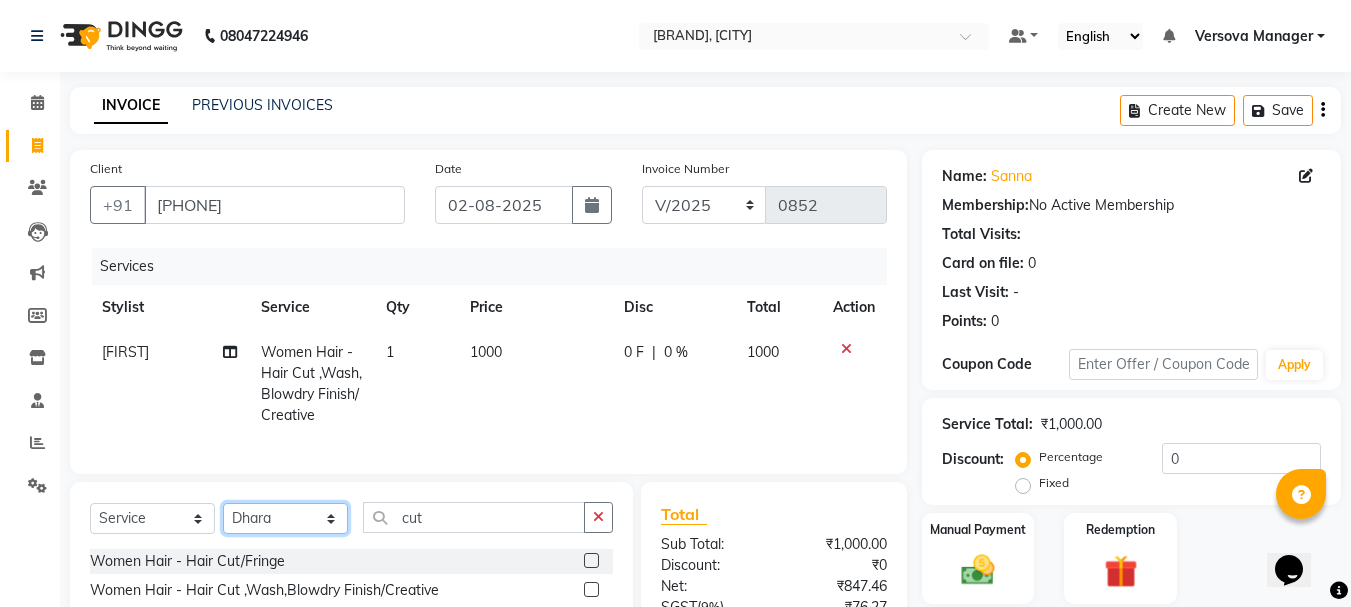 click on "Select Stylist ADMIN [FIRST] [LAST] [FIRST] [FIRST] [FIRST] [FIRST] [FIRST] [FIRST] [FIRST] [FIRST] [FIRST] [FIRST] [FIRST] [FIRST] [FIRST] [FIRST] [FIRST] [FIRST] [FIRST] [FIRST] [FIRST] [FIRST] [FIRST] [FIRST] [FIRST] [FIRST] [FIRST]" 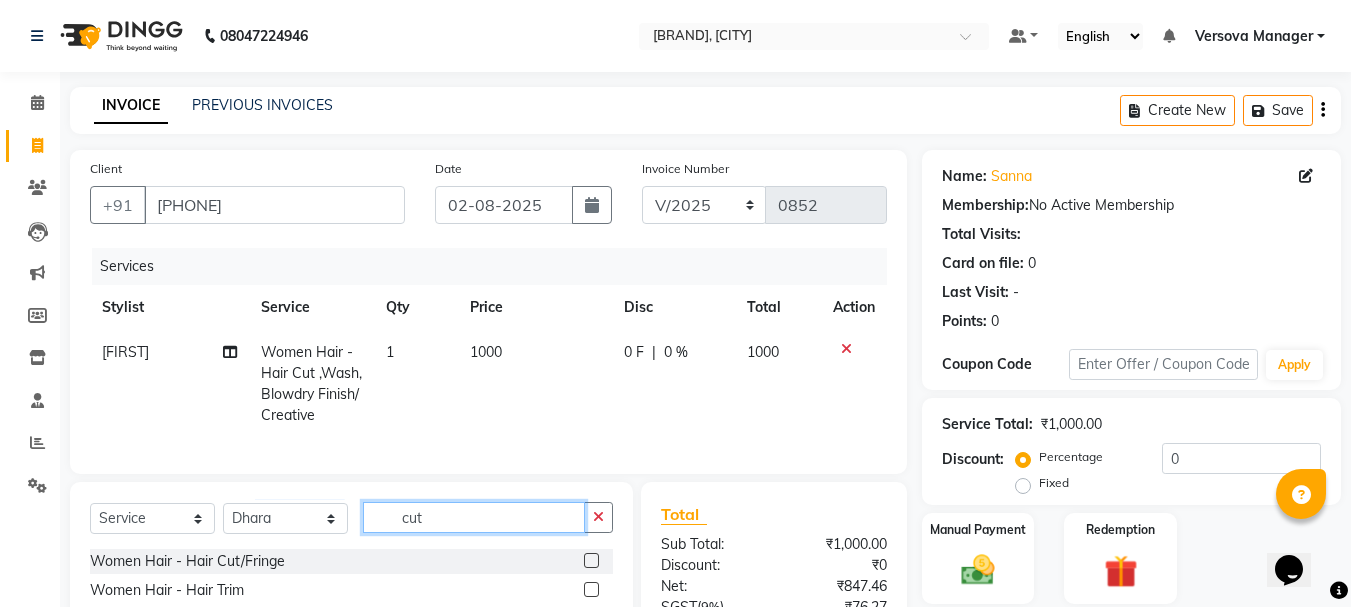 click on "cut" 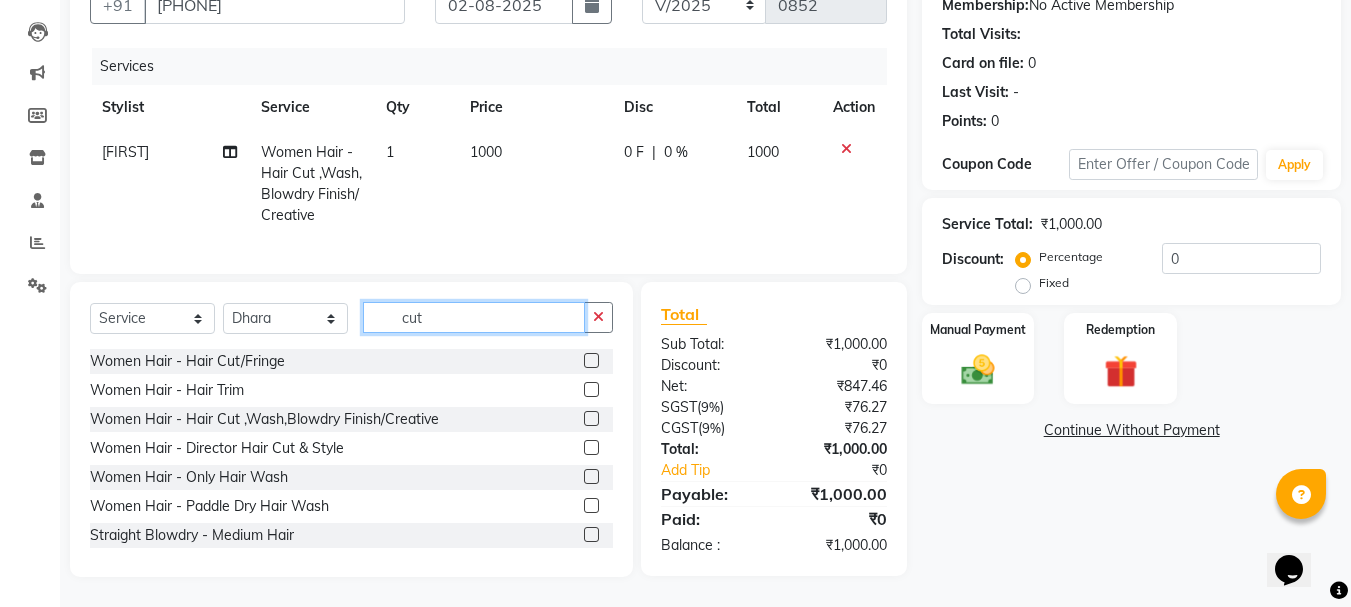 scroll, scrollTop: 215, scrollLeft: 0, axis: vertical 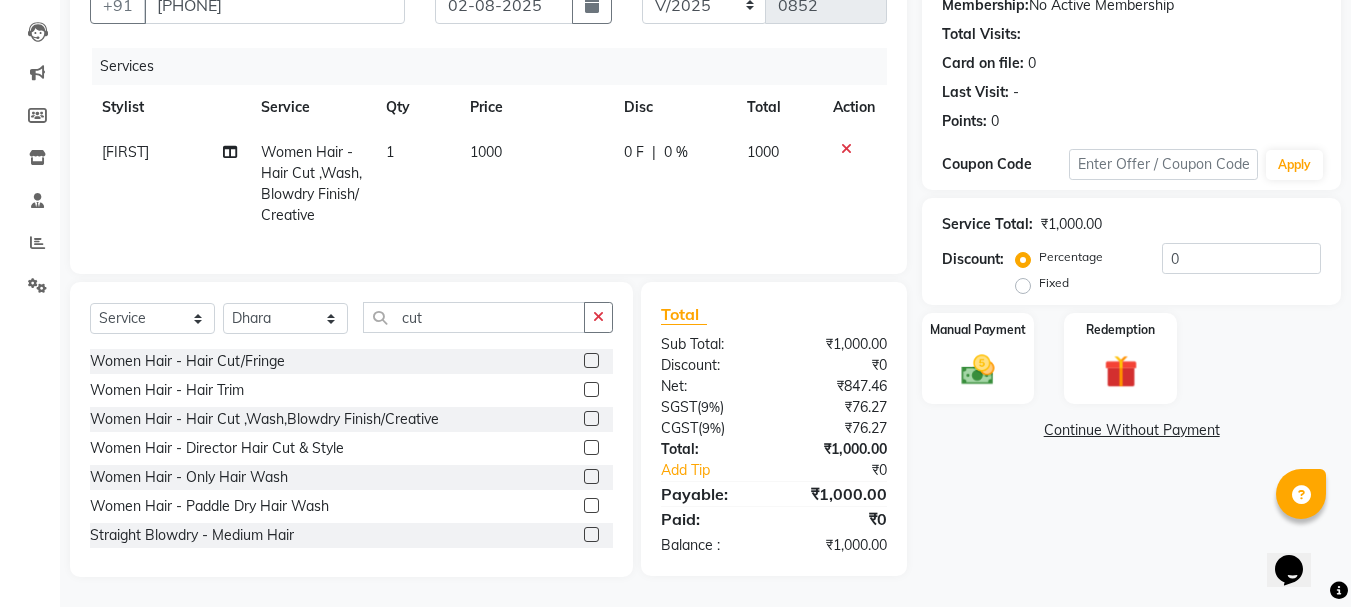 click 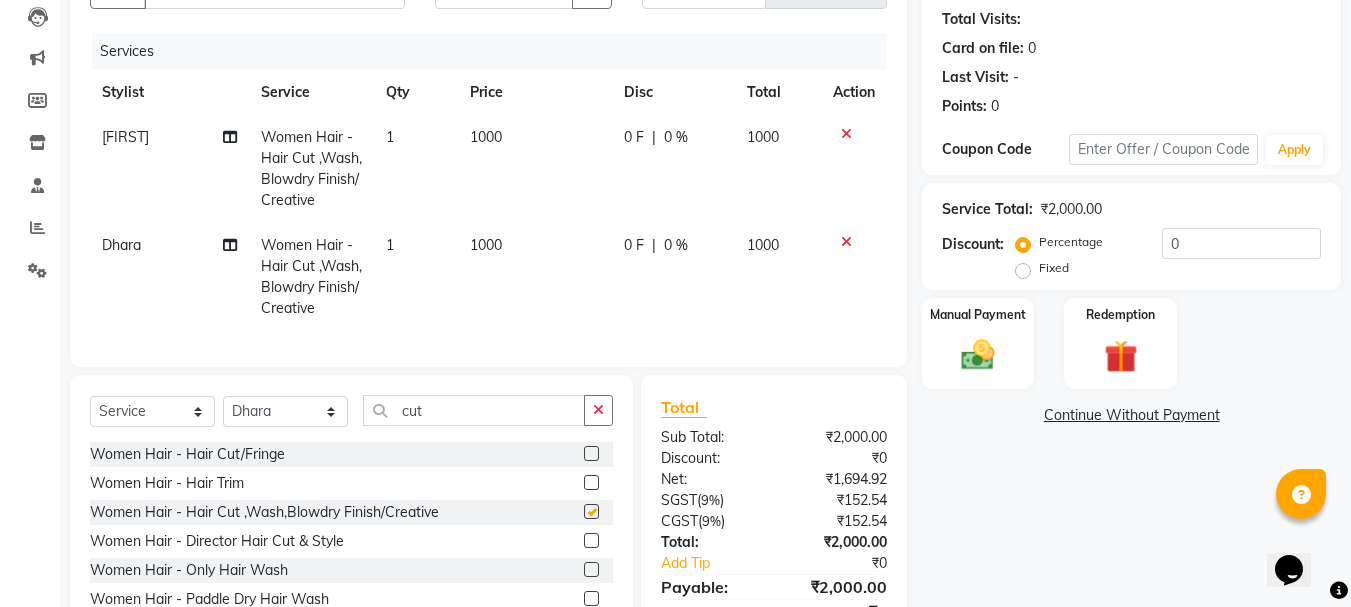 checkbox on "false" 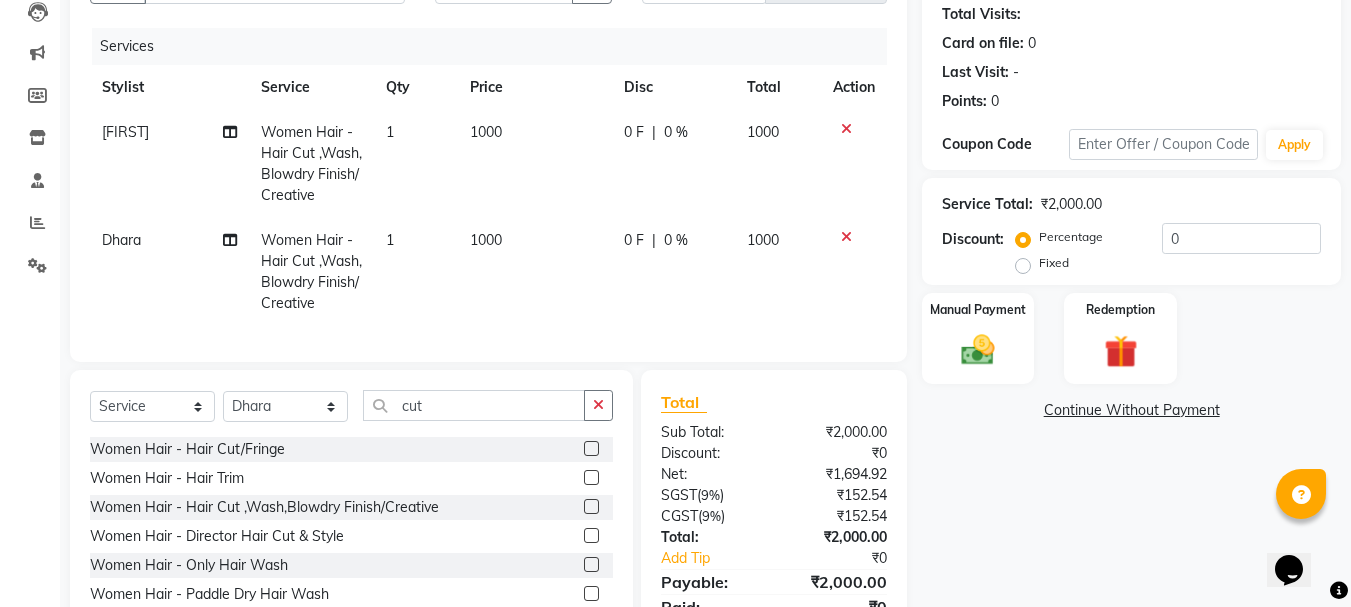 scroll, scrollTop: 123, scrollLeft: 0, axis: vertical 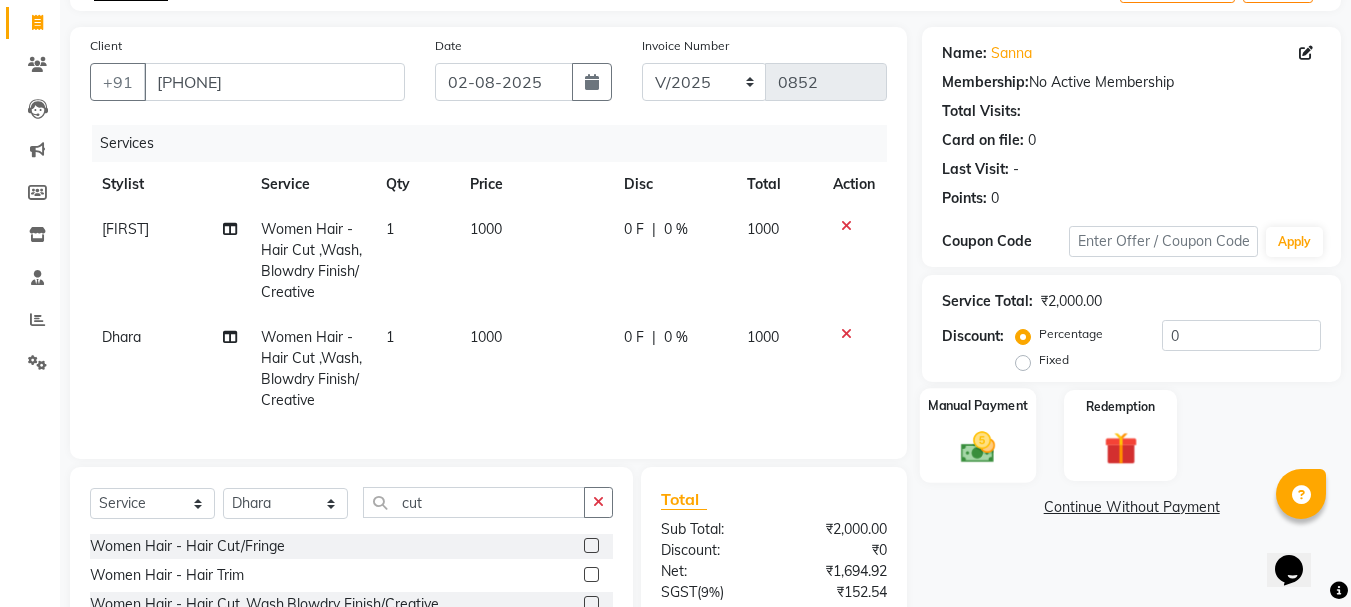 click 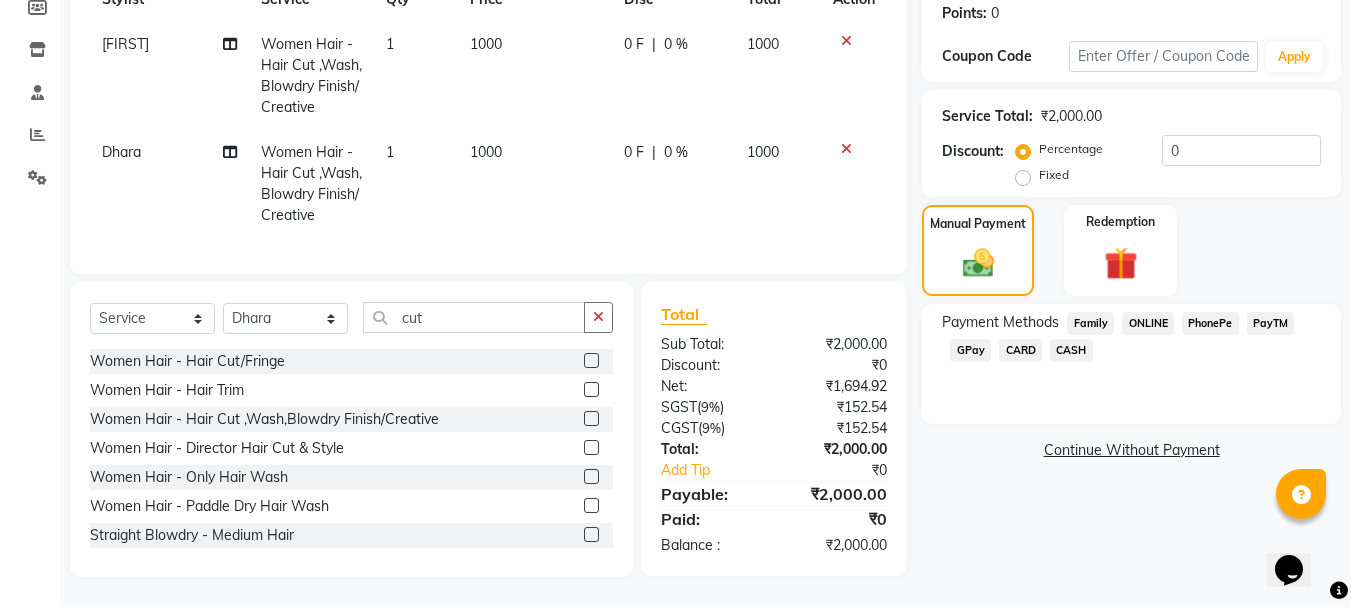scroll, scrollTop: 323, scrollLeft: 0, axis: vertical 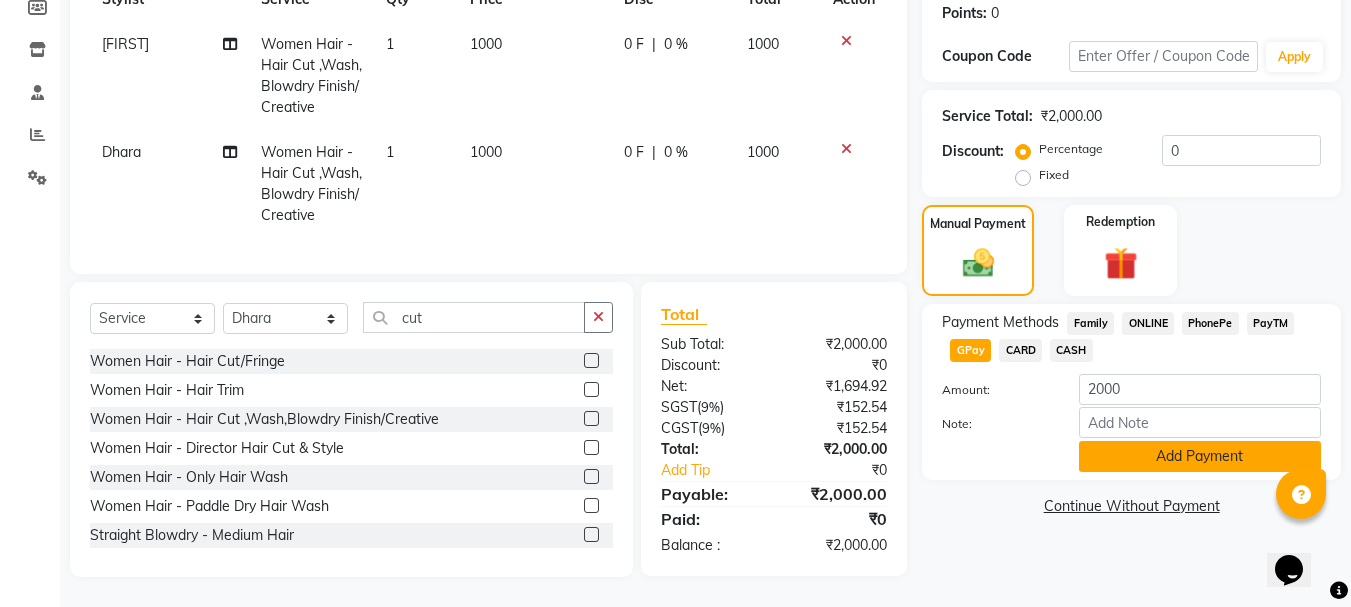 click on "Add Payment" 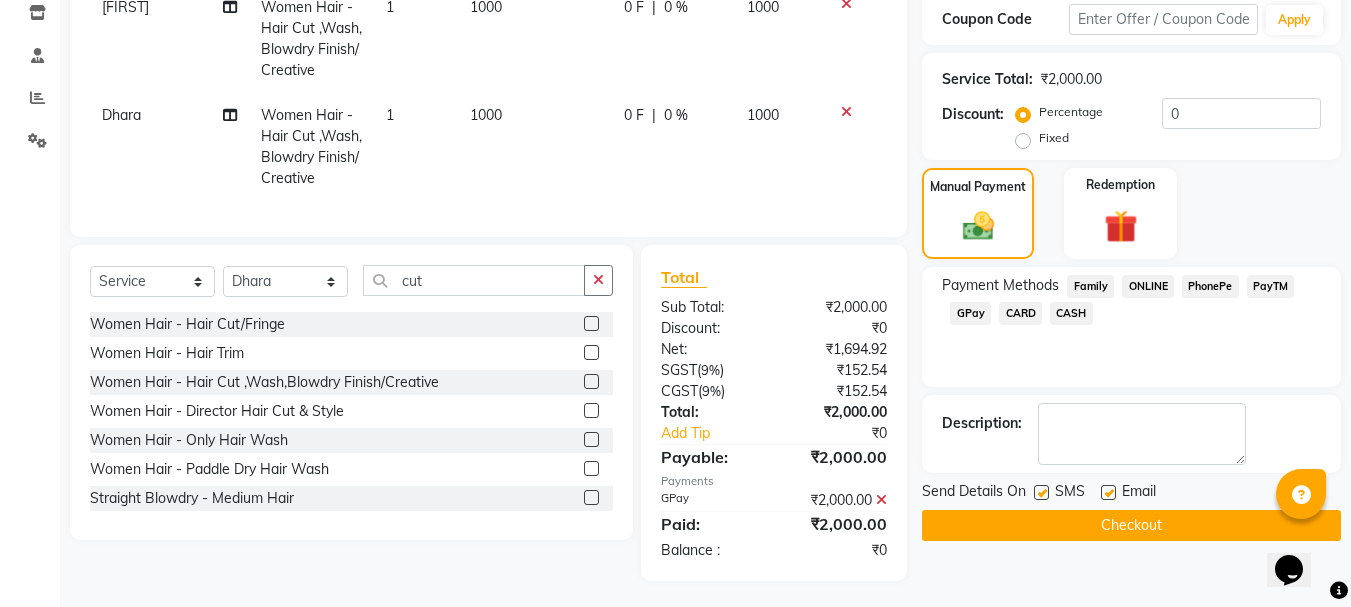 scroll, scrollTop: 364, scrollLeft: 0, axis: vertical 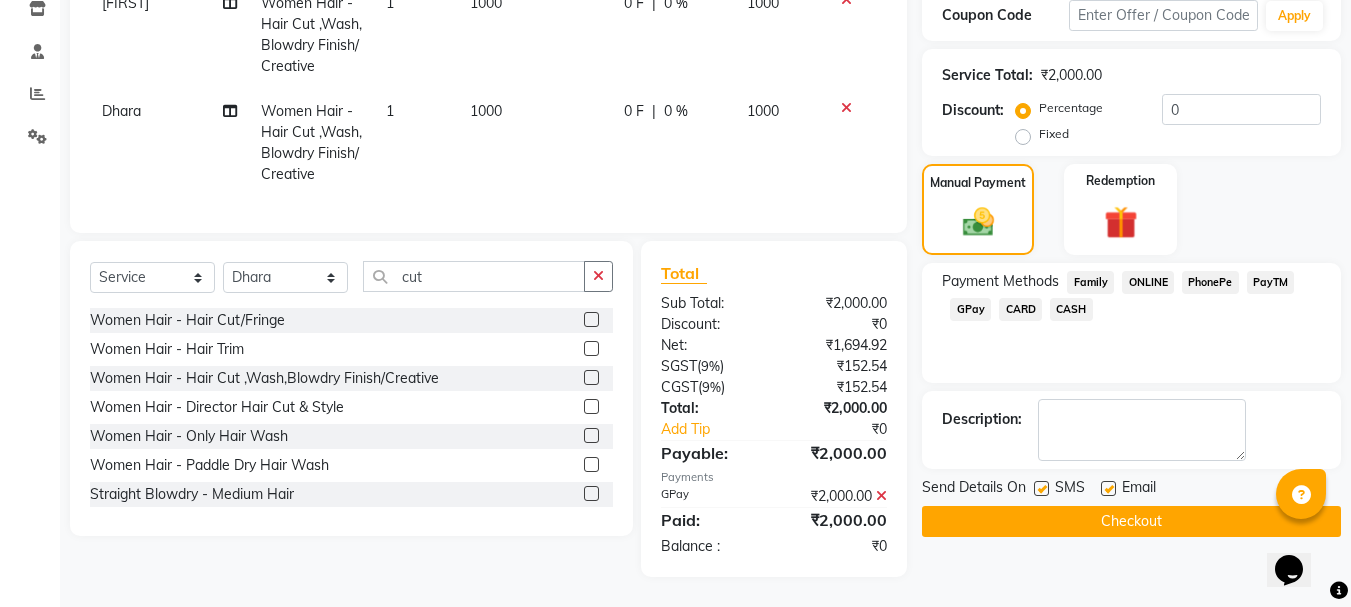 click 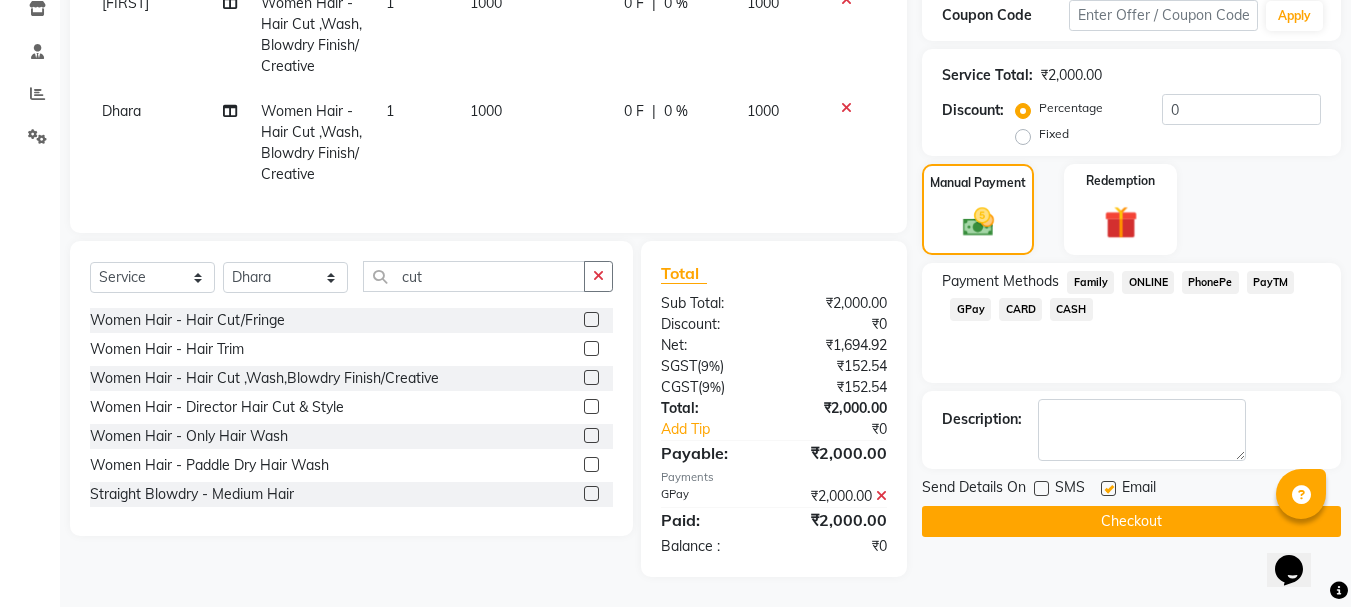 click 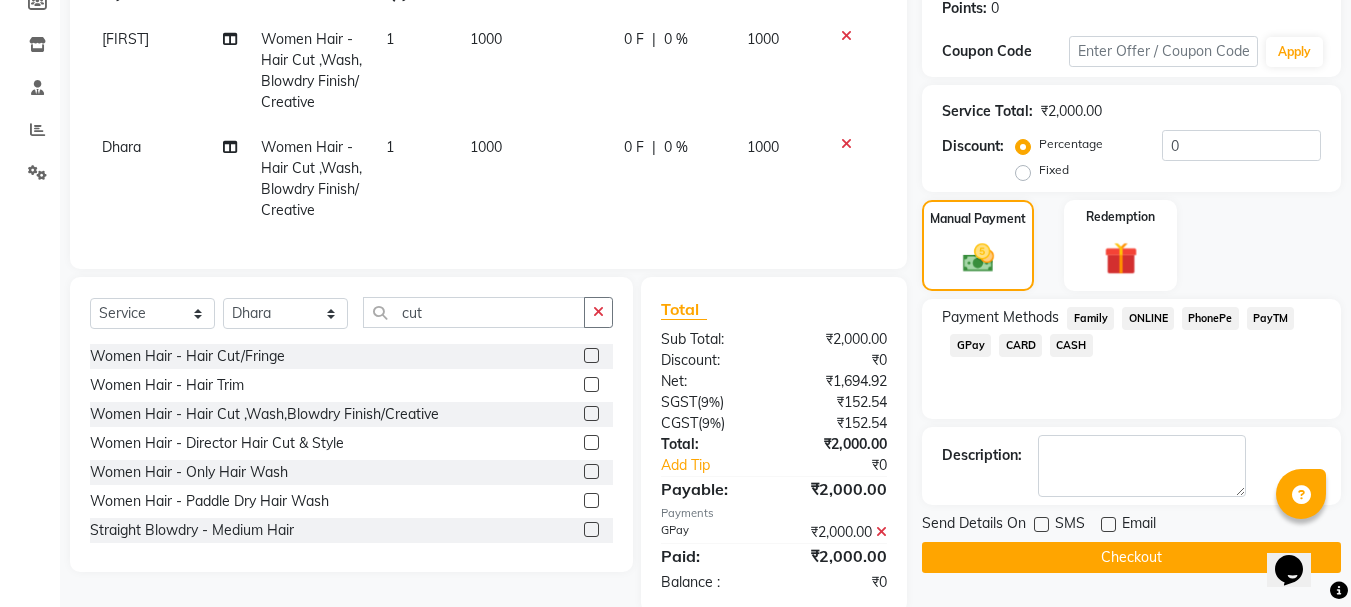 scroll, scrollTop: 364, scrollLeft: 0, axis: vertical 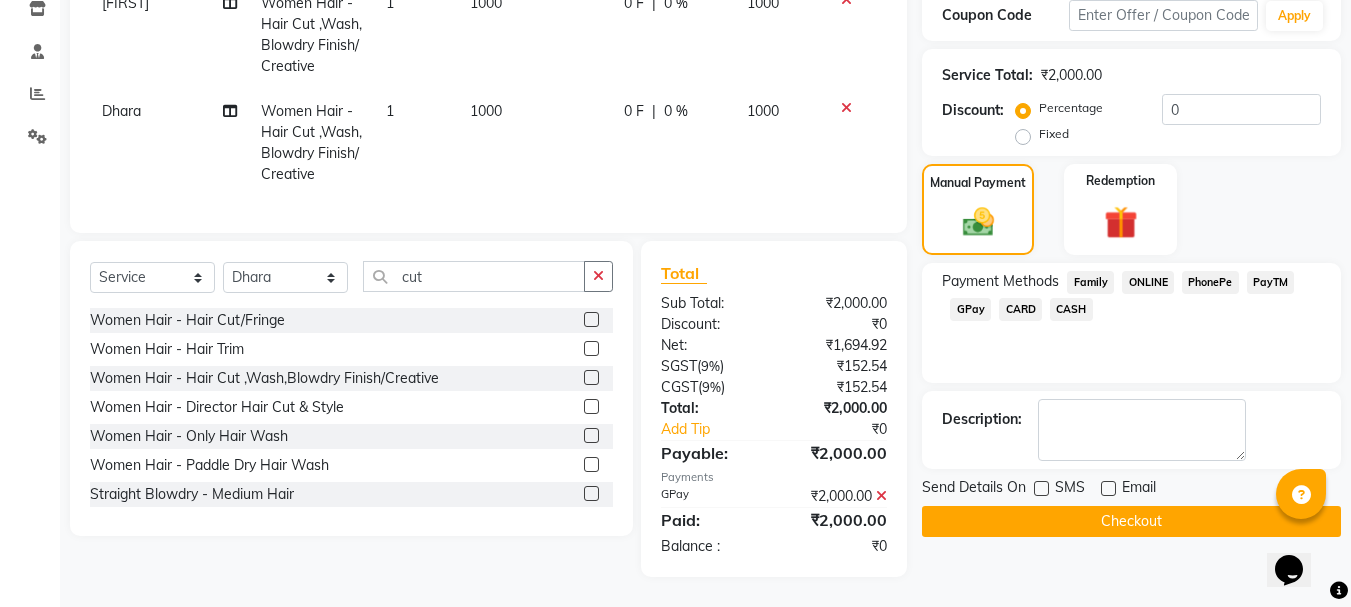 click on "Checkout" 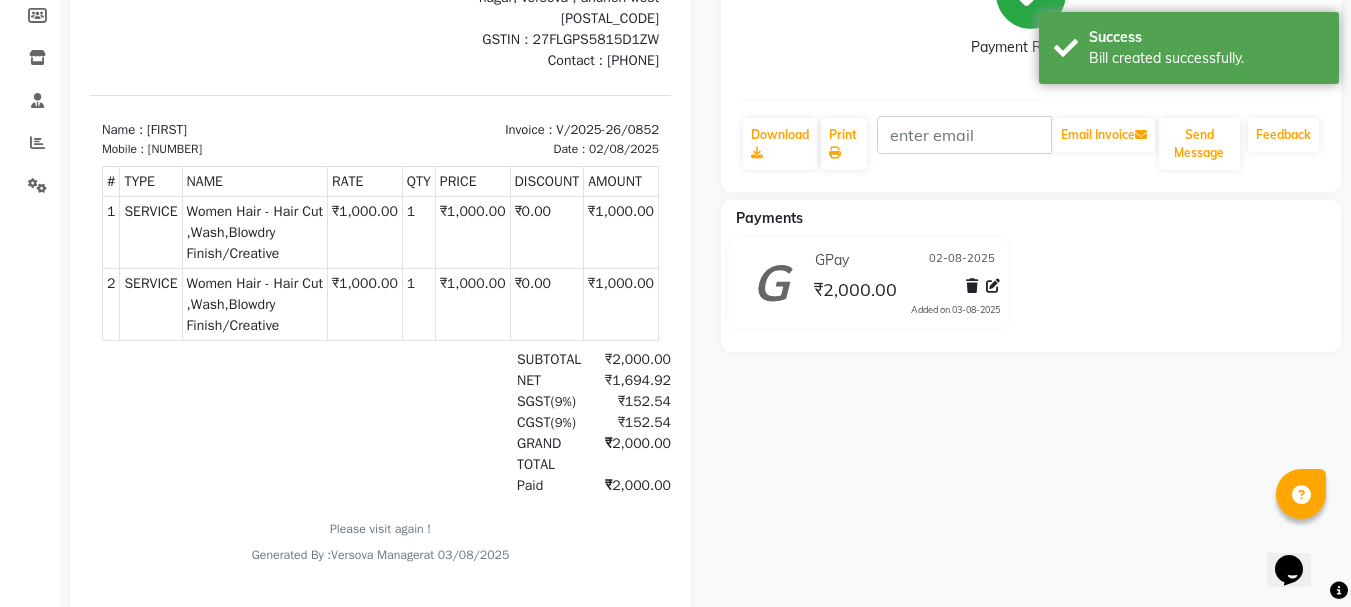 scroll, scrollTop: 0, scrollLeft: 0, axis: both 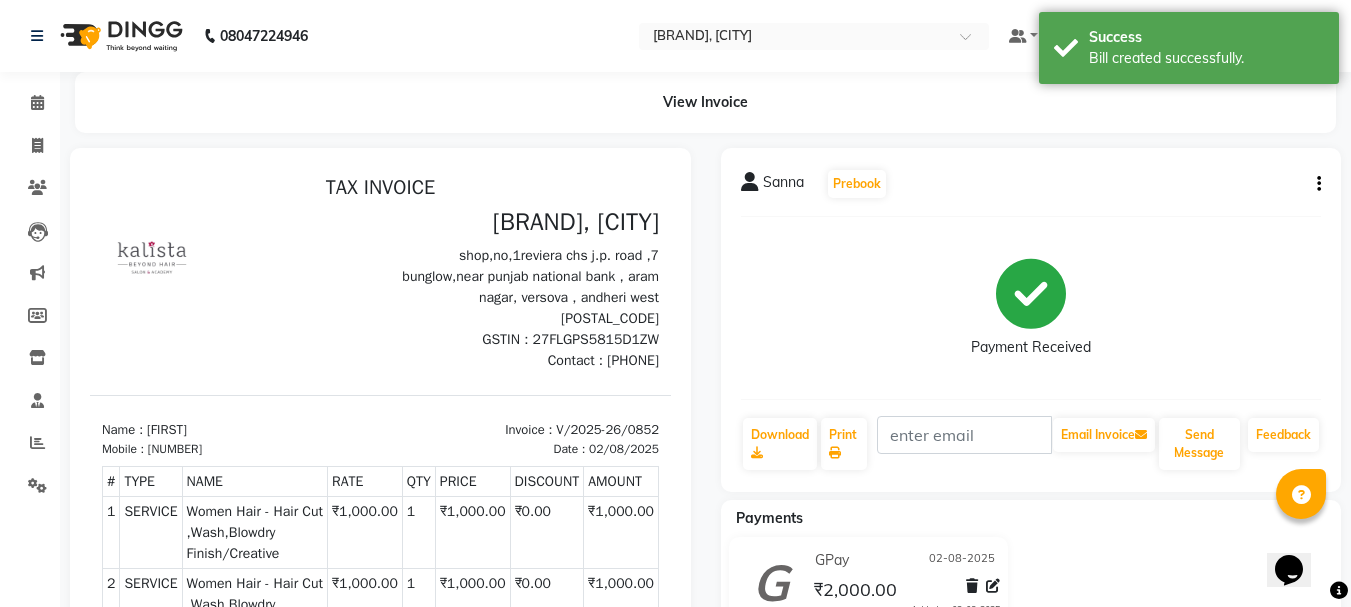 select on "service" 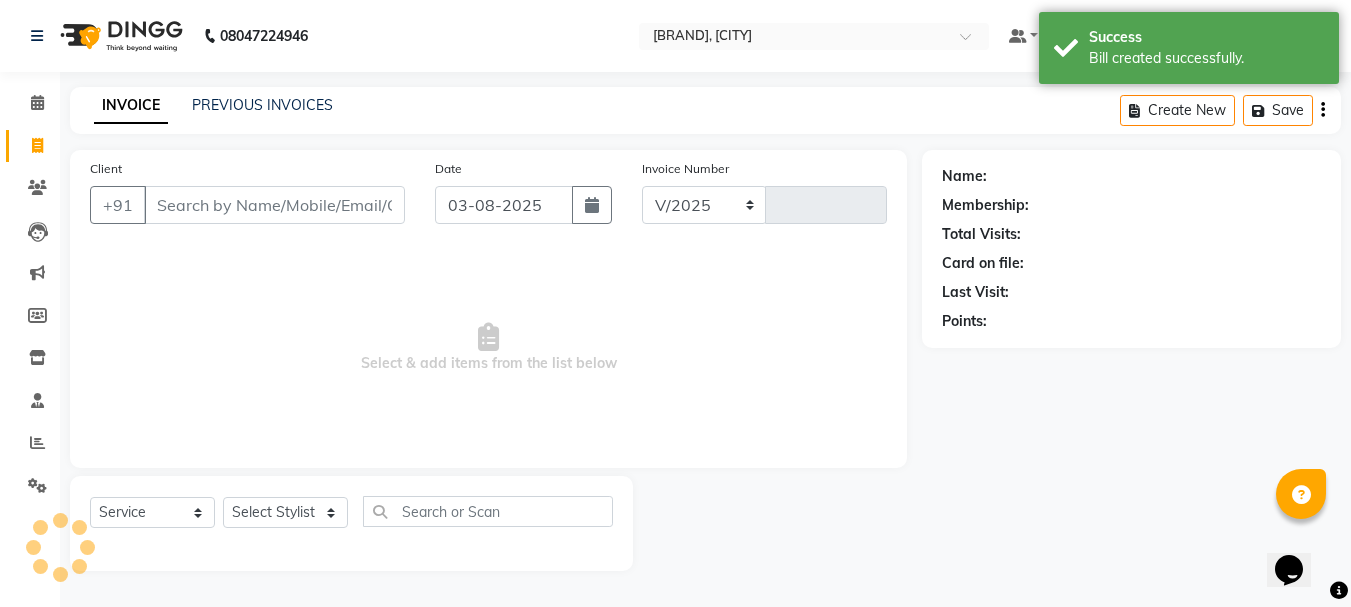 select on "6352" 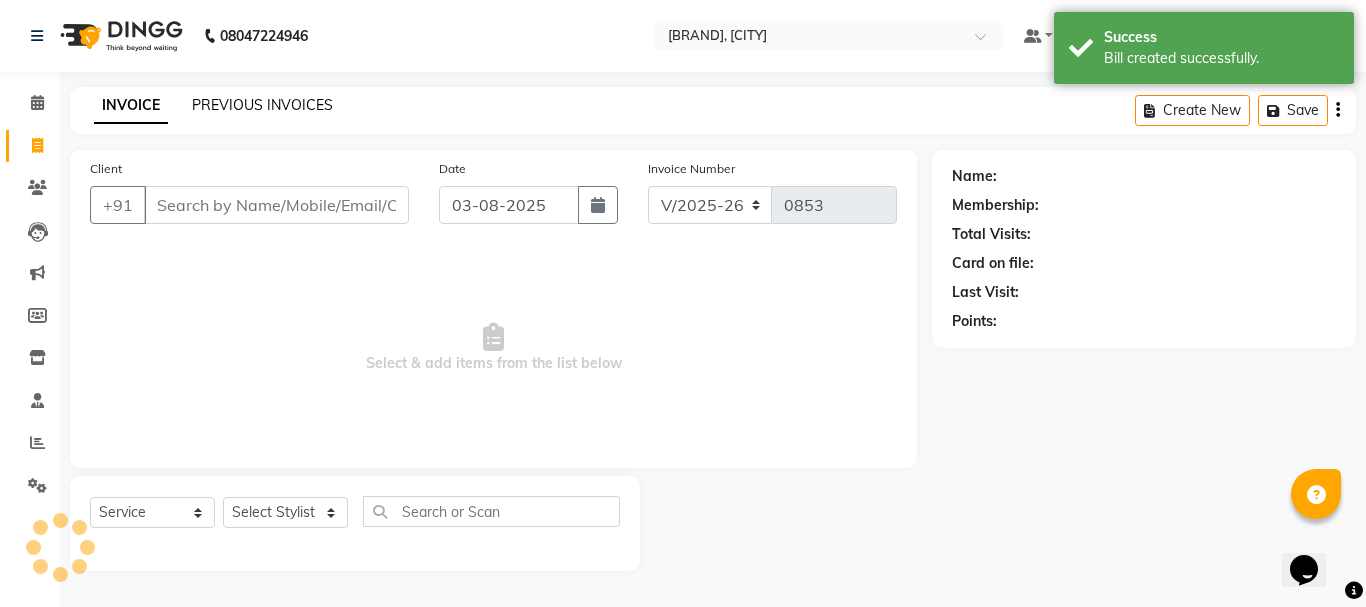 click on "PREVIOUS INVOICES" 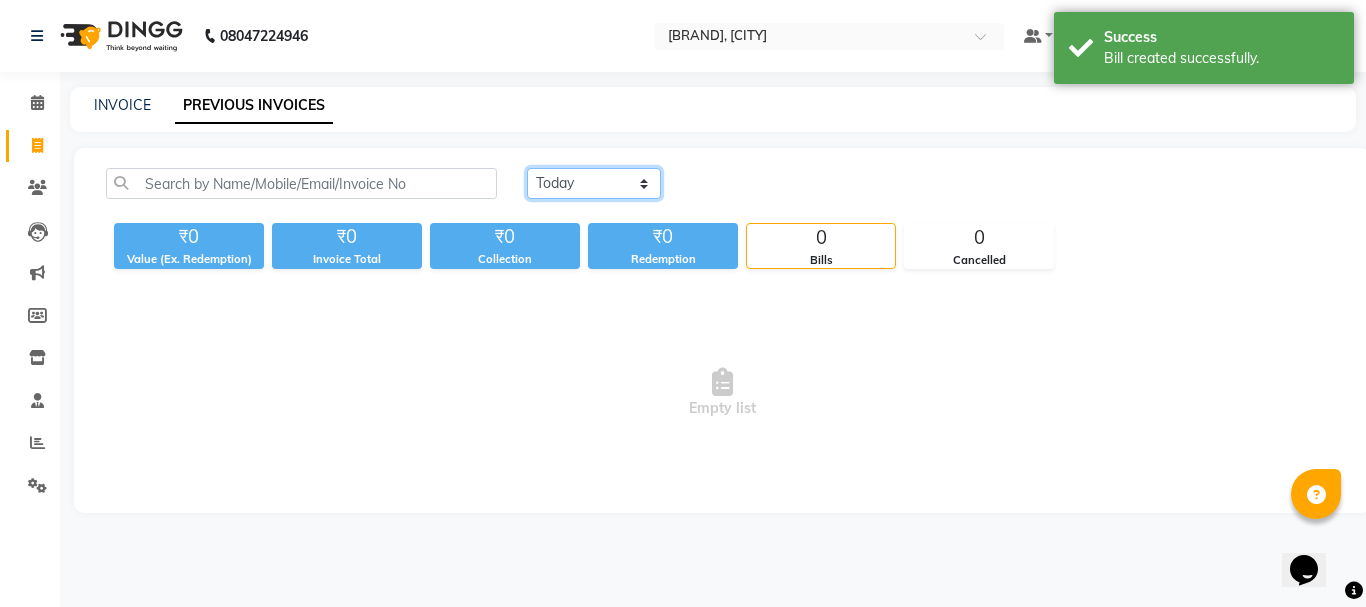 click on "Today Yesterday Custom Range" 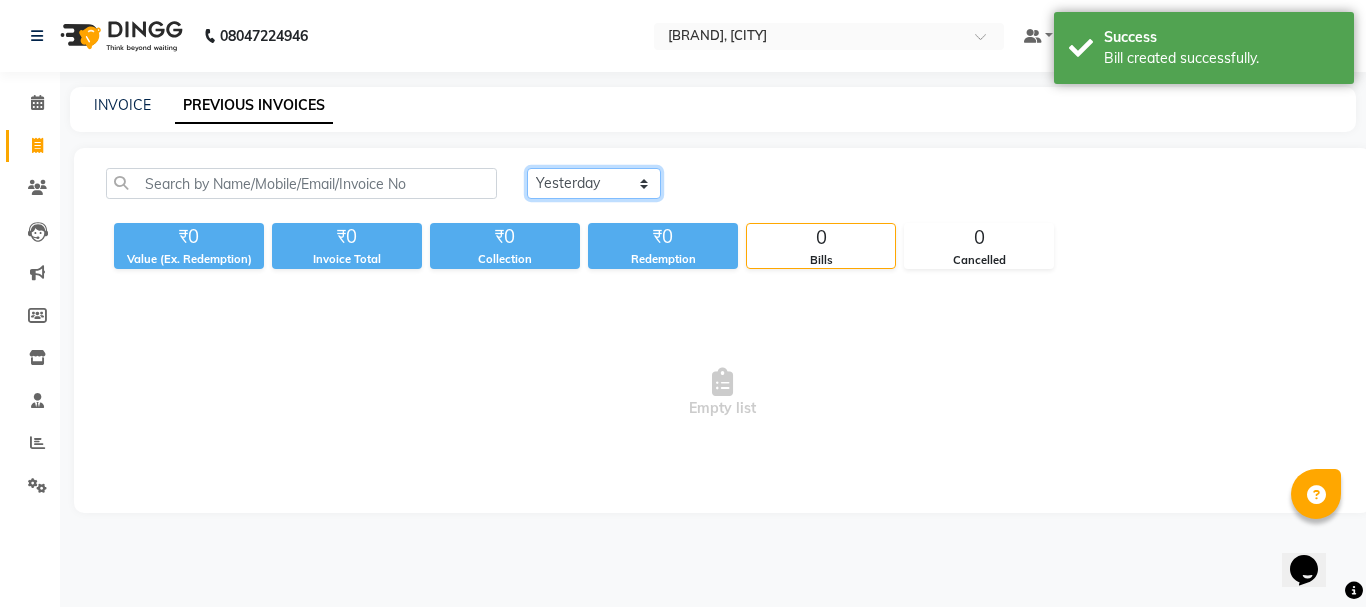 click on "Today Yesterday Custom Range" 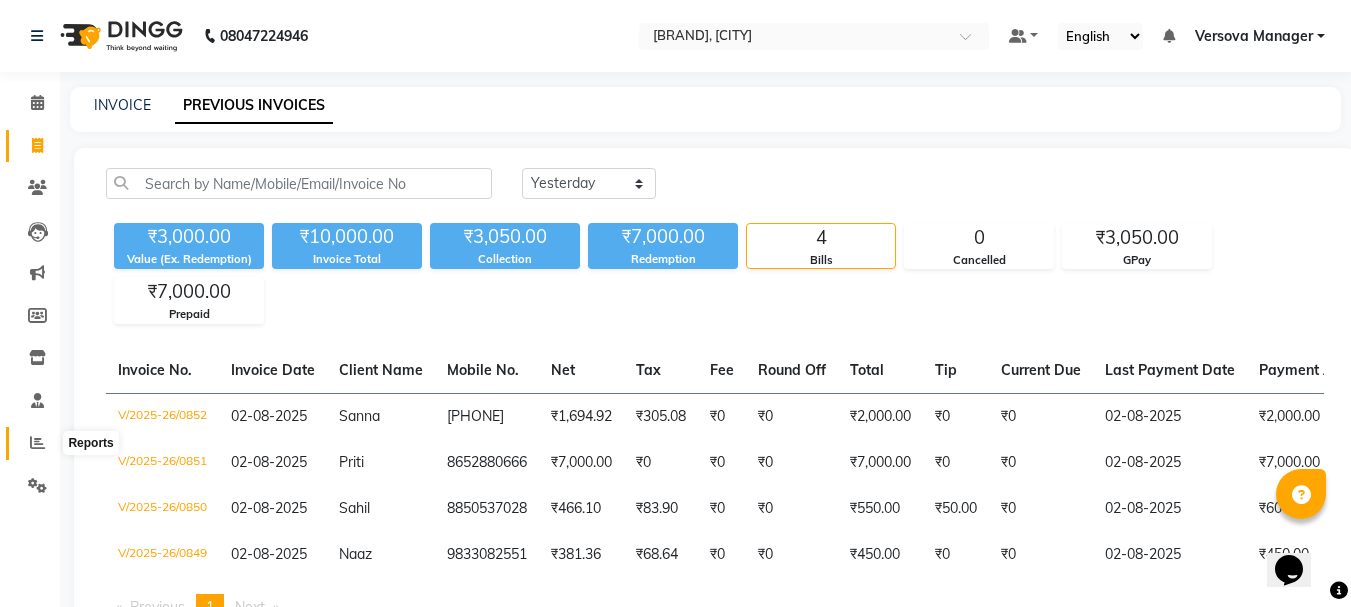 click 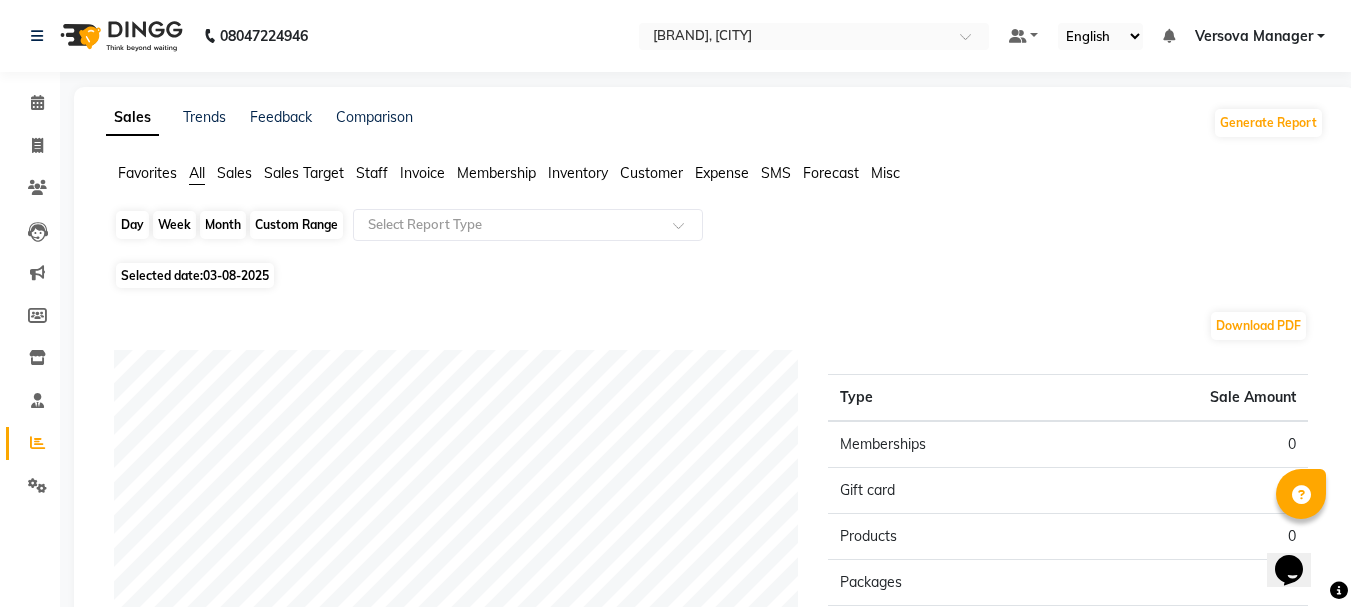 click on "Day" 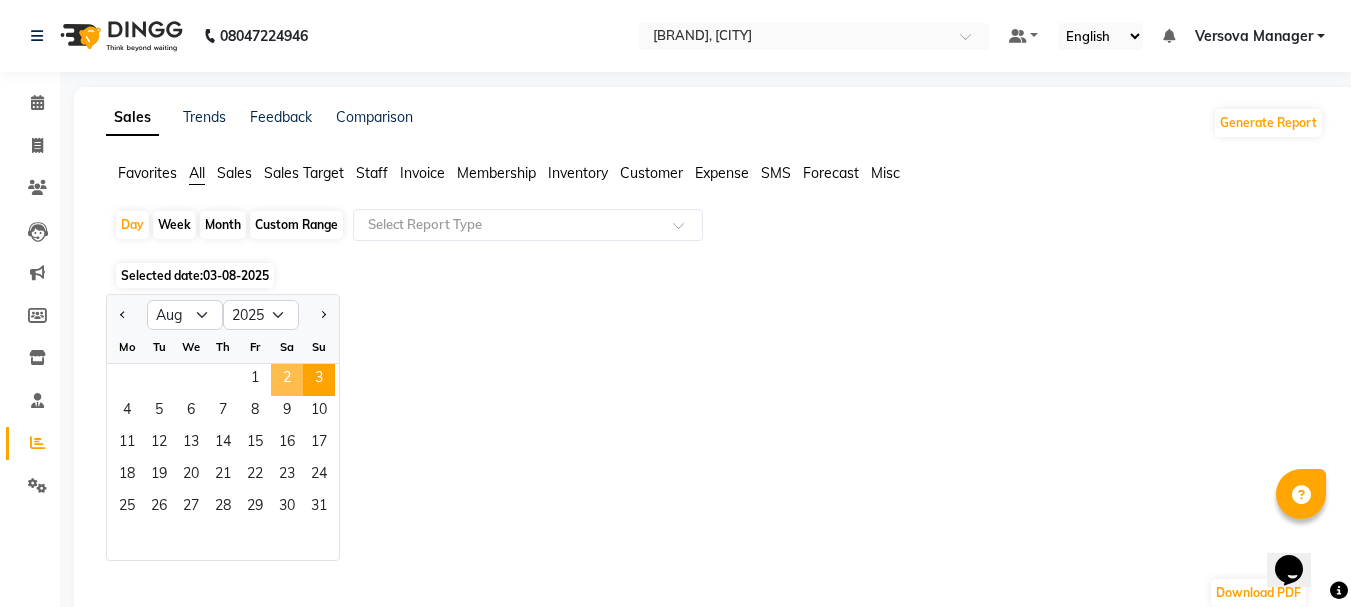 click on "2" 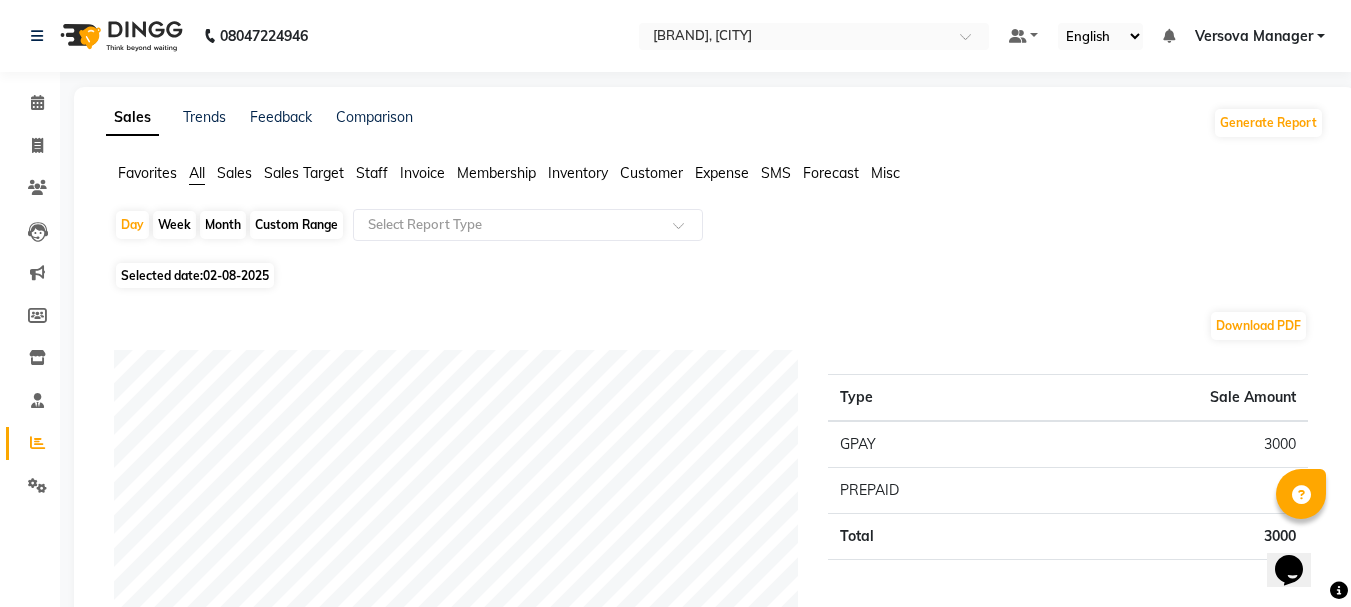 click on "Staff" 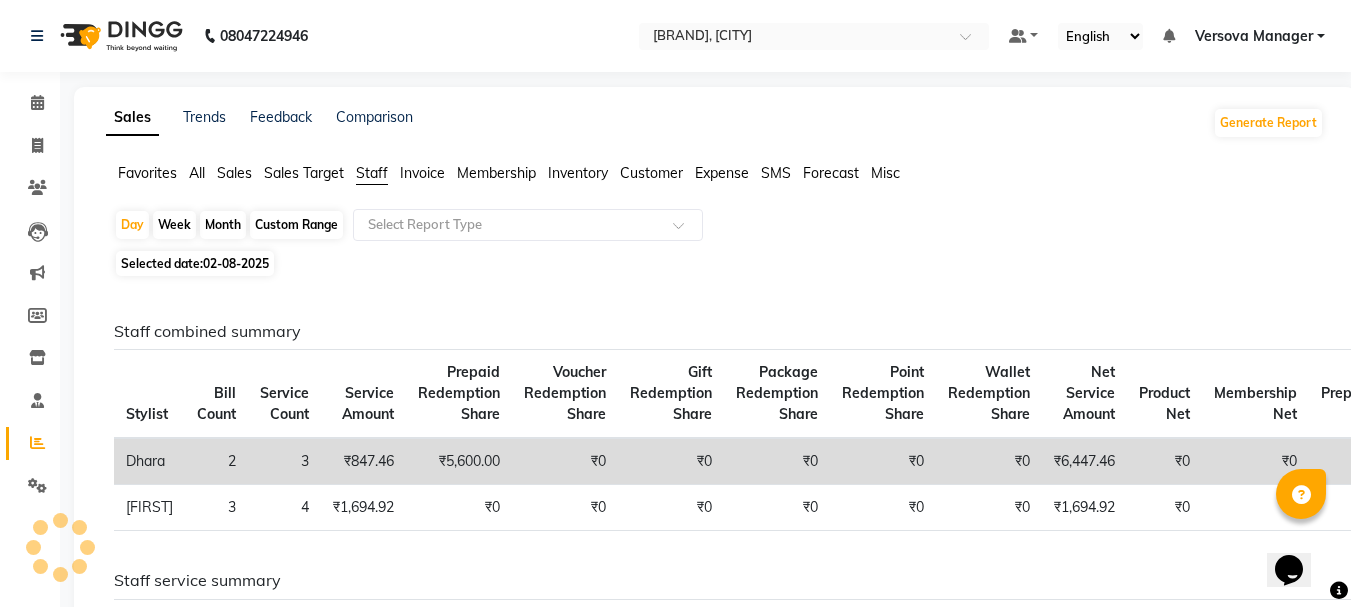 click on "Month" 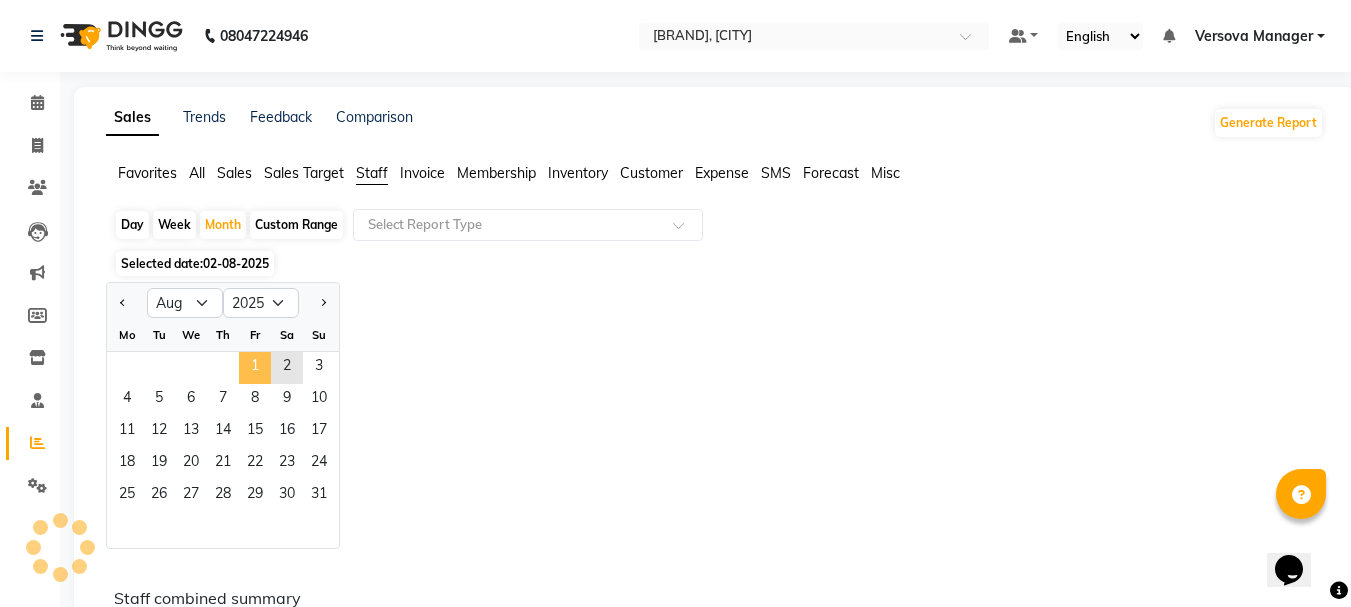 click on "1" 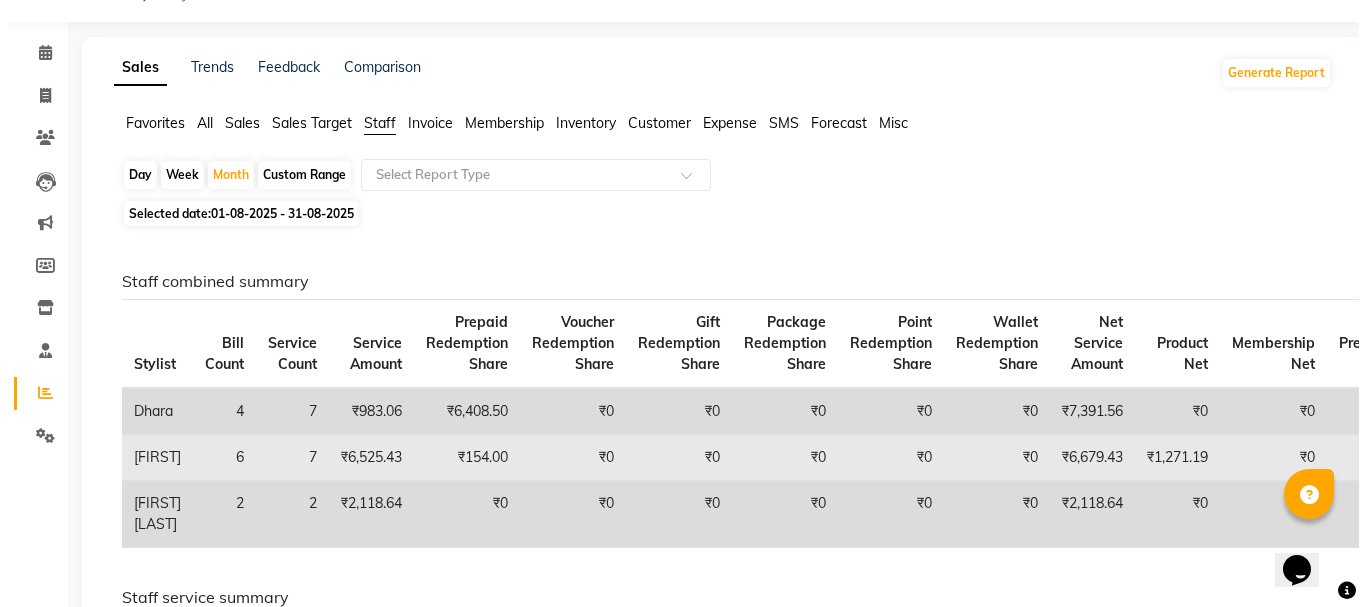 scroll, scrollTop: 0, scrollLeft: 0, axis: both 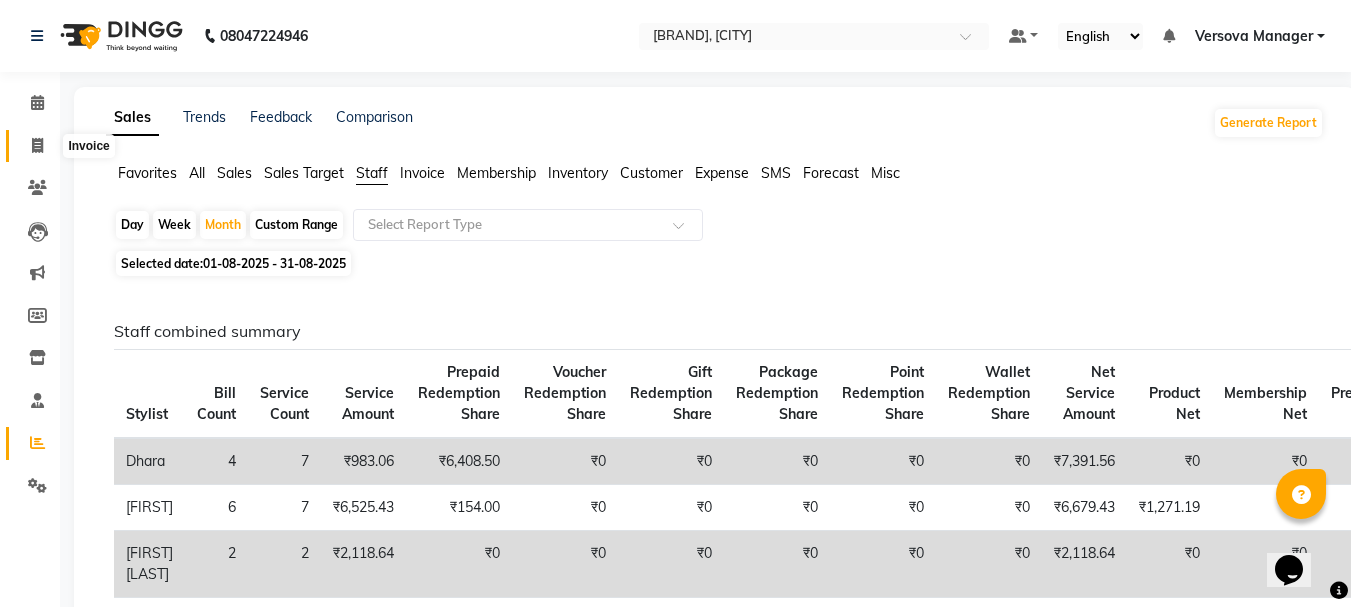 click 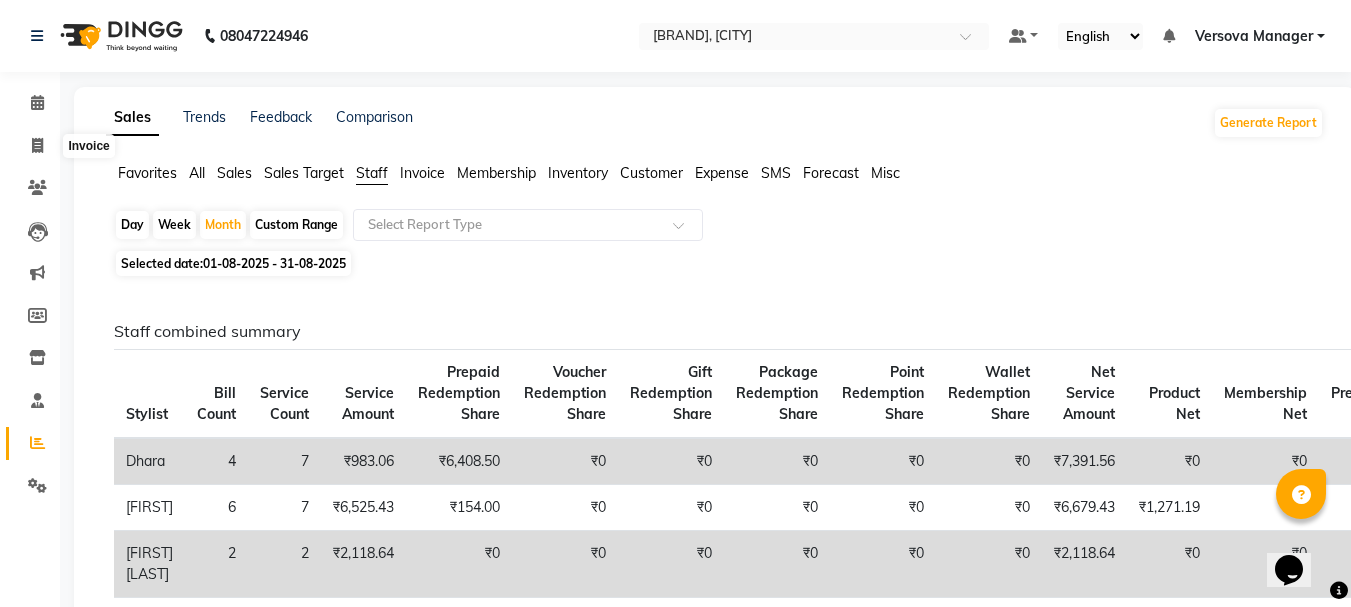 select on "service" 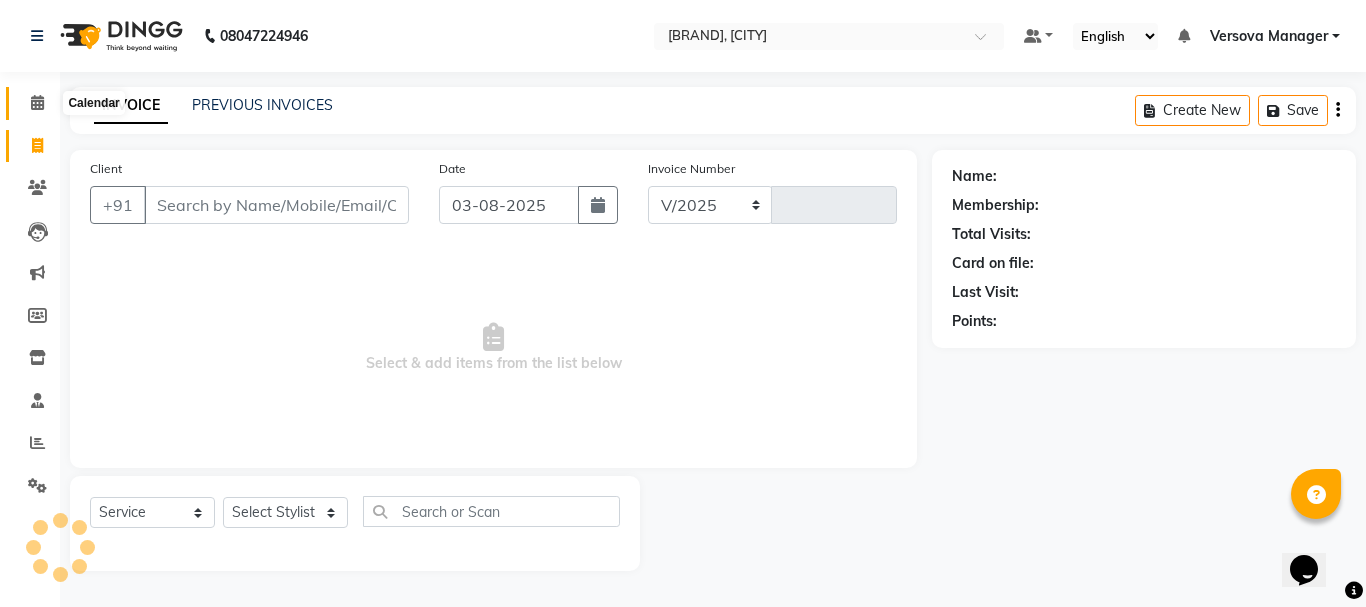 select on "6352" 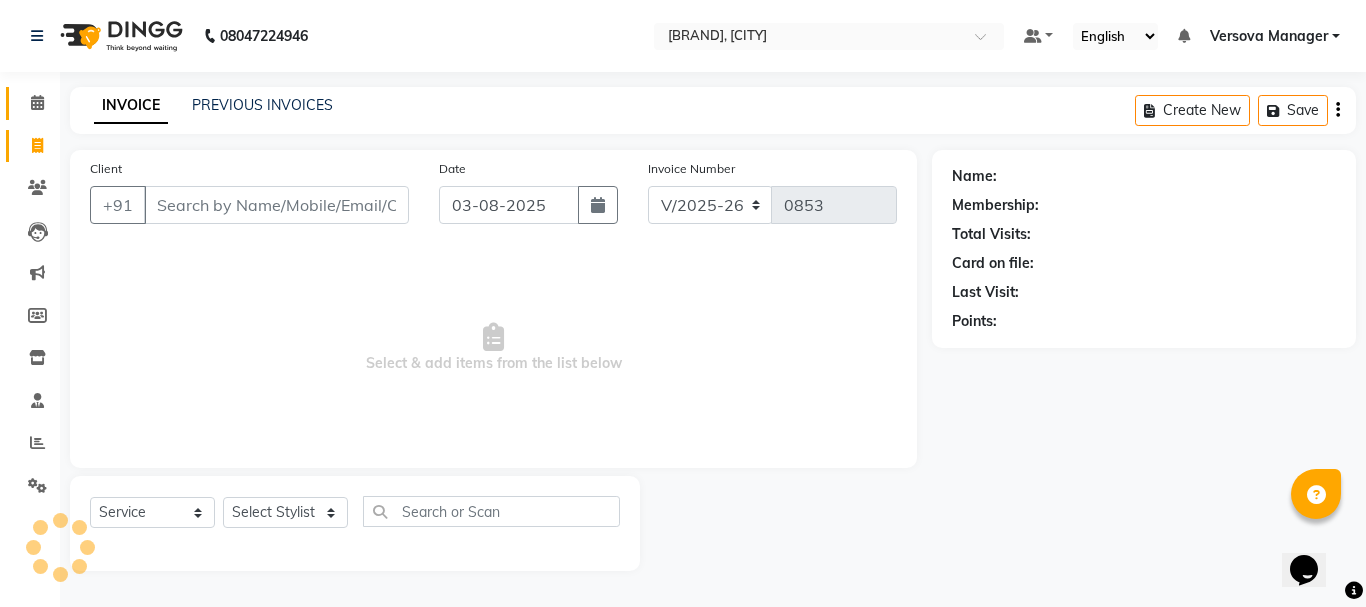 select on "48071" 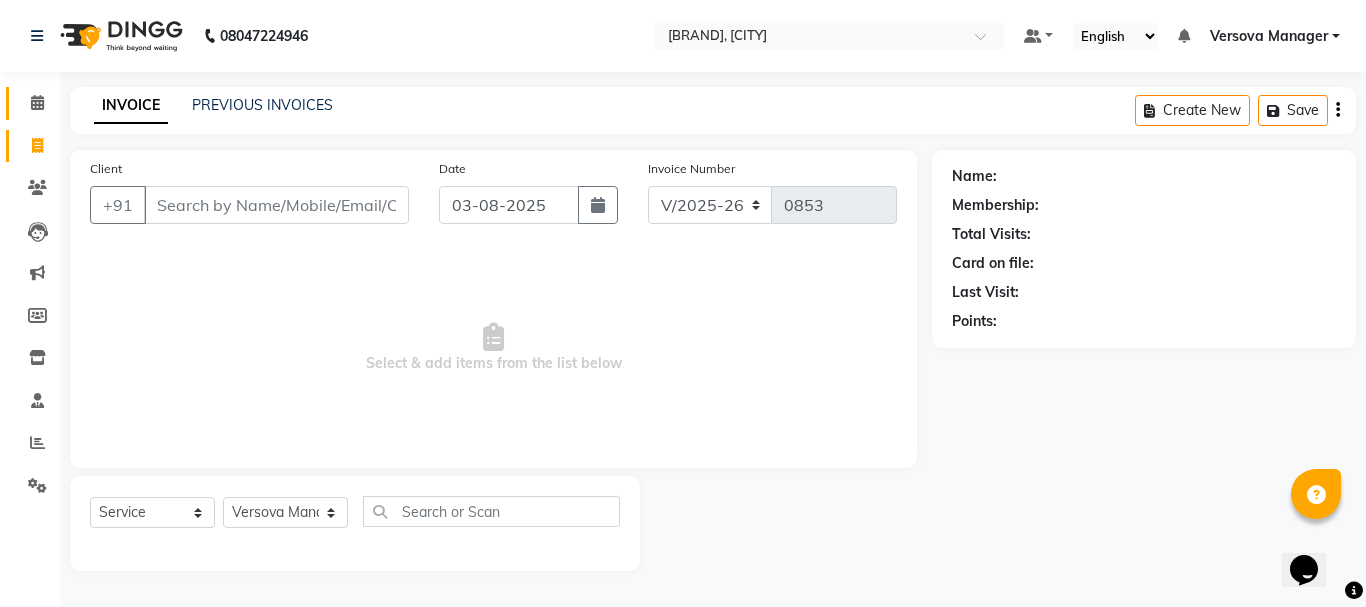 click 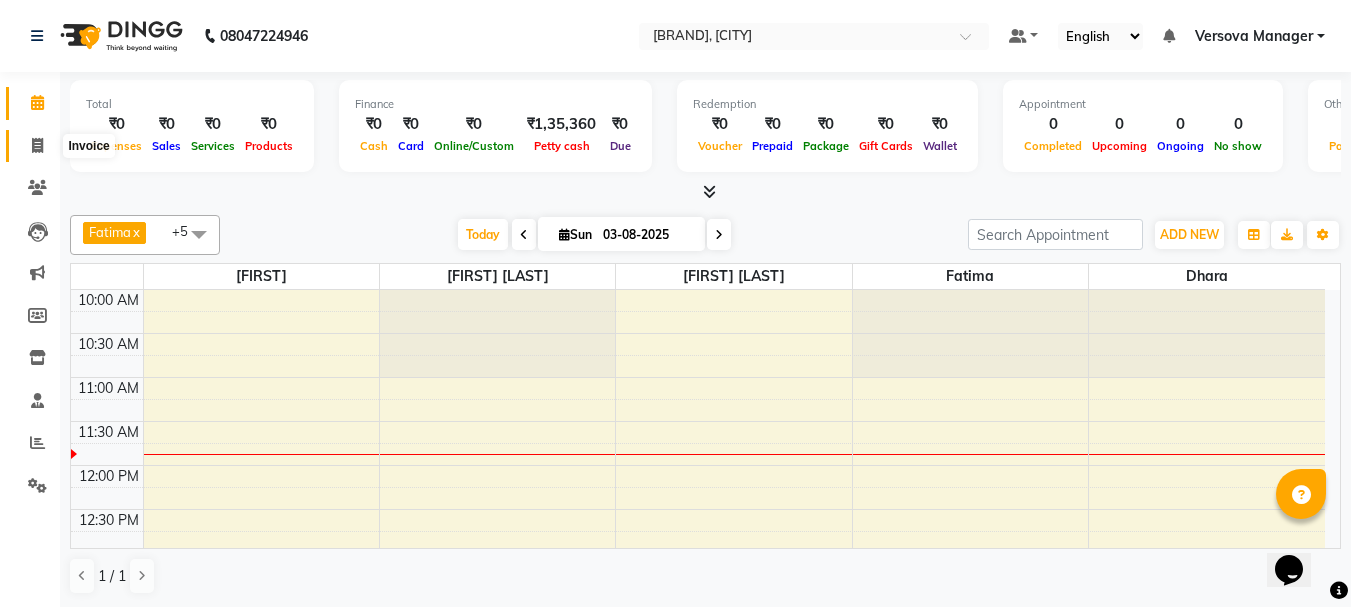 drag, startPoint x: 35, startPoint y: 144, endPoint x: 402, endPoint y: 73, distance: 373.80475 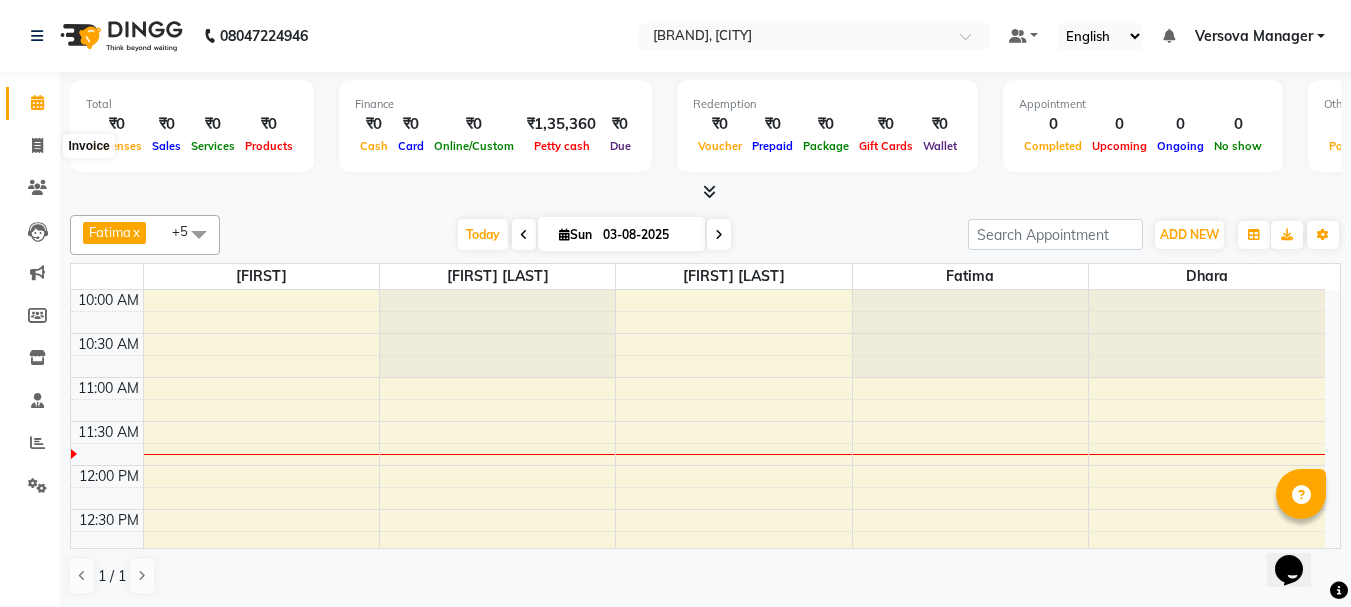 select on "service" 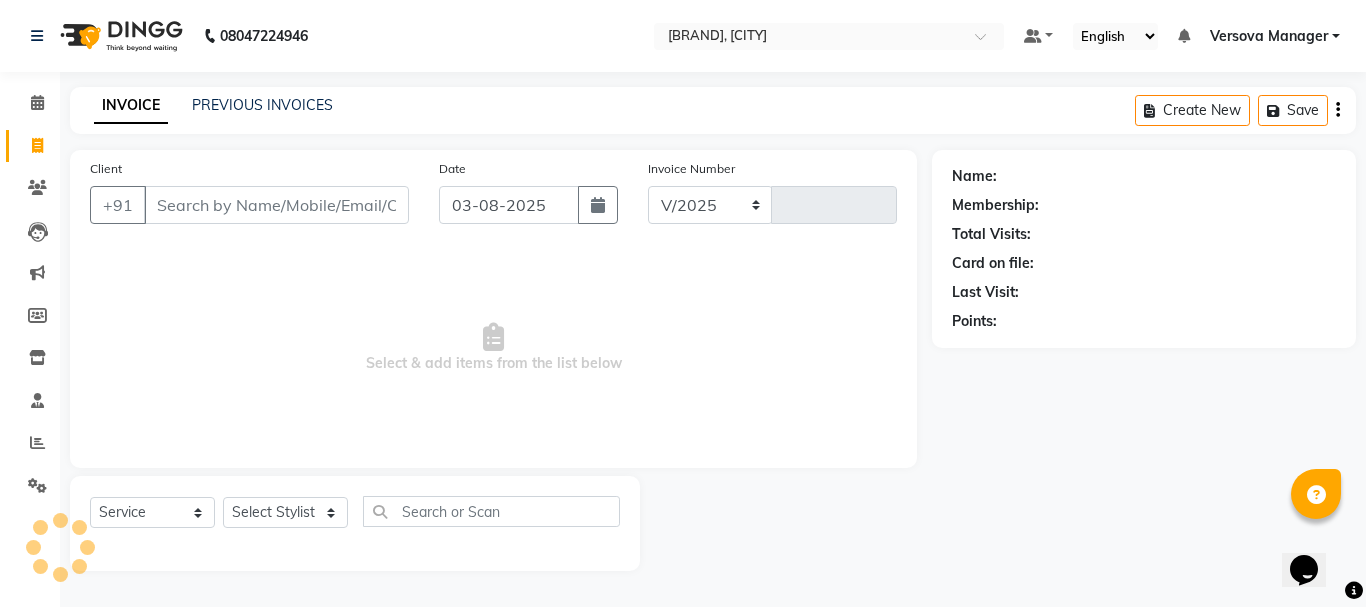 select on "6352" 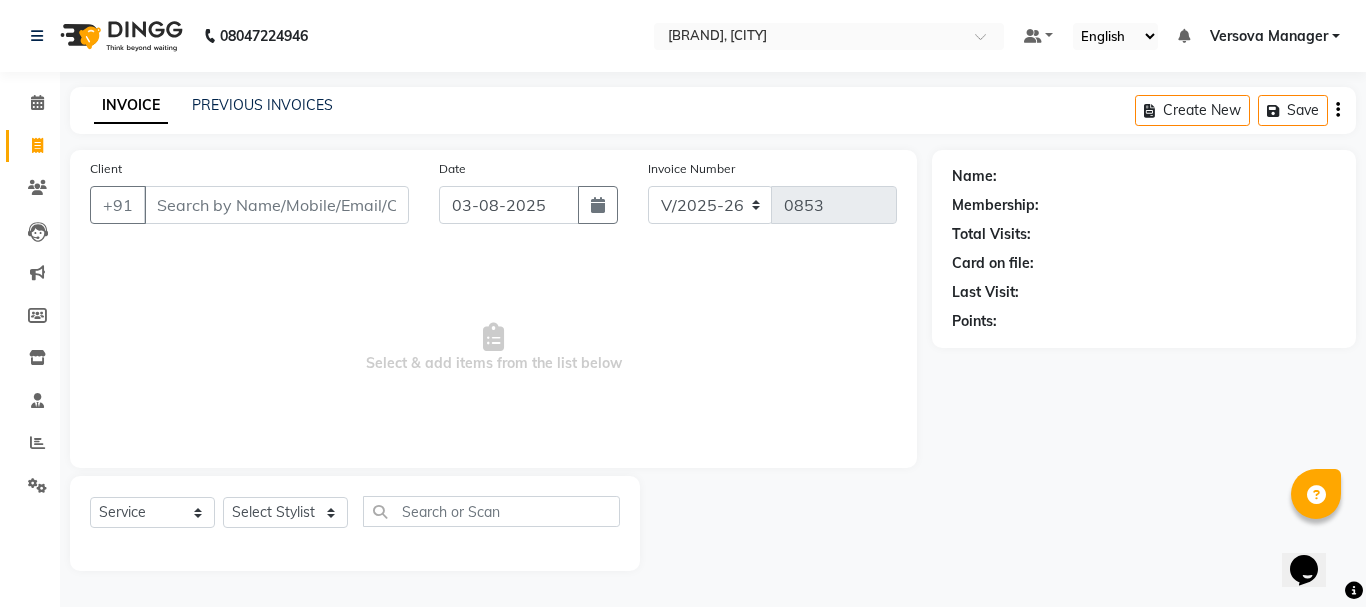 select on "48071" 